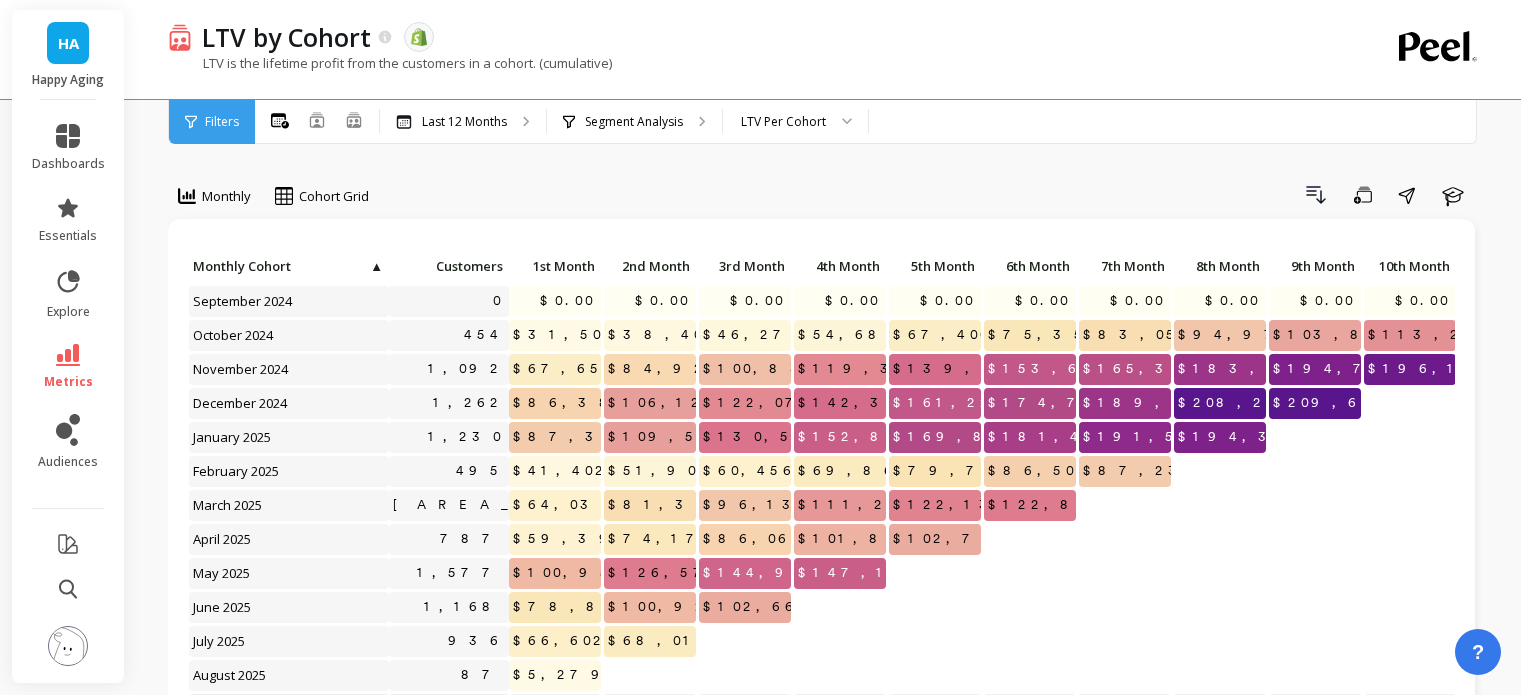 scroll, scrollTop: 0, scrollLeft: 0, axis: both 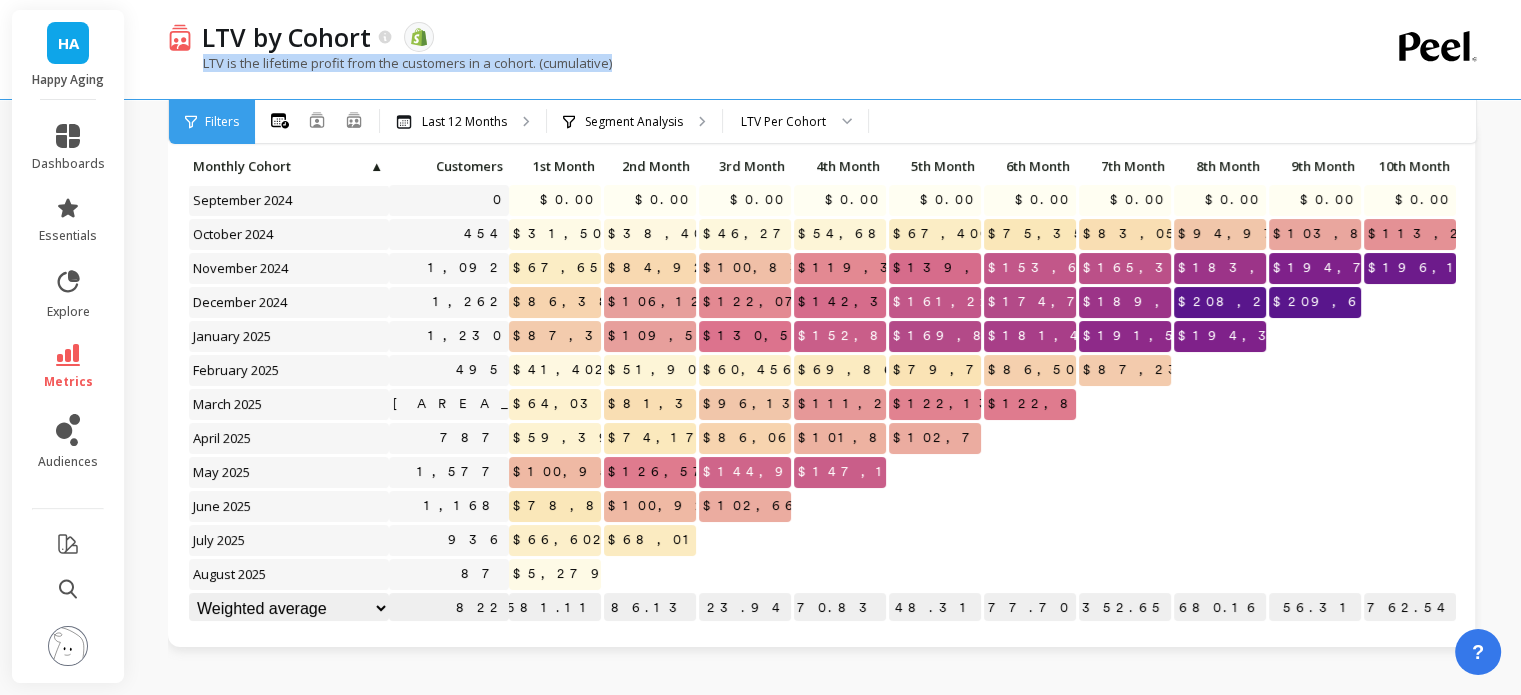drag, startPoint x: 625, startPoint y: 63, endPoint x: 220, endPoint y: 62, distance: 405.00122 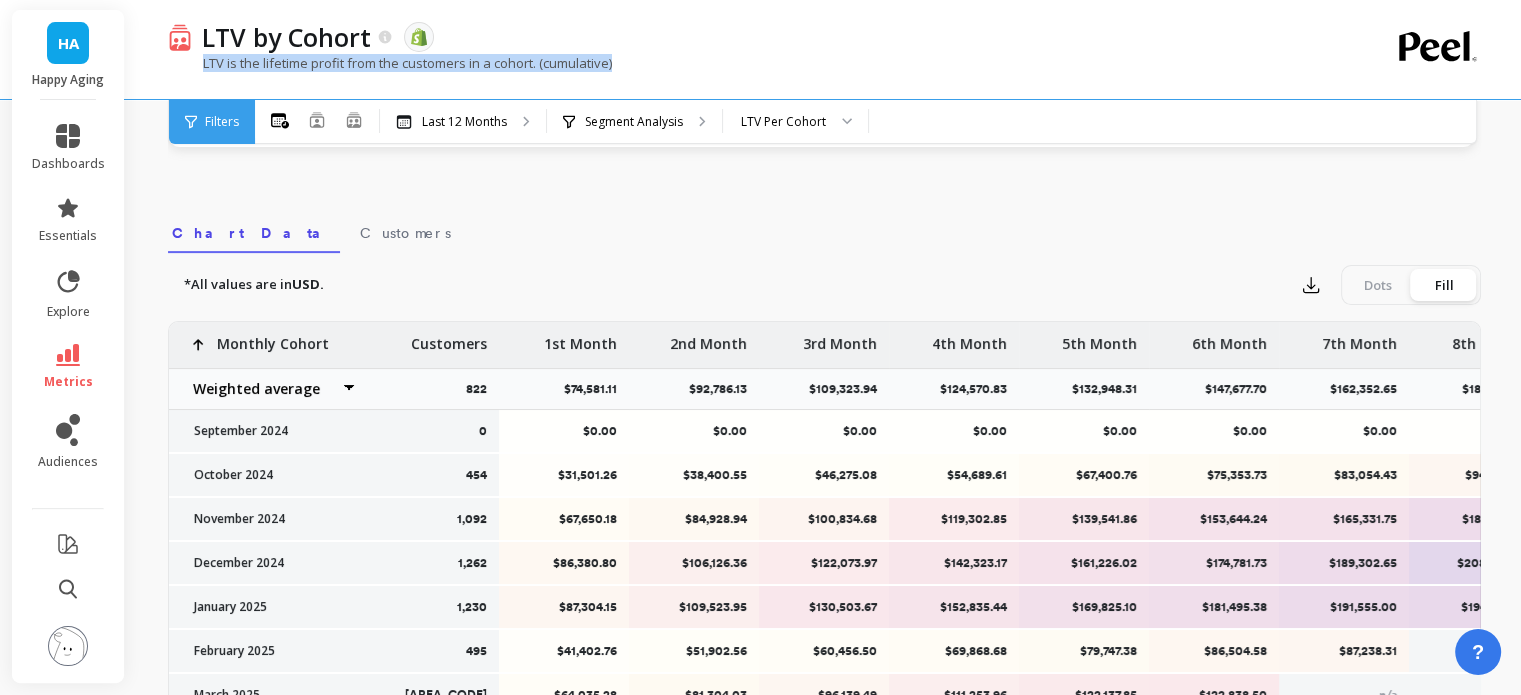 scroll, scrollTop: 936, scrollLeft: 0, axis: vertical 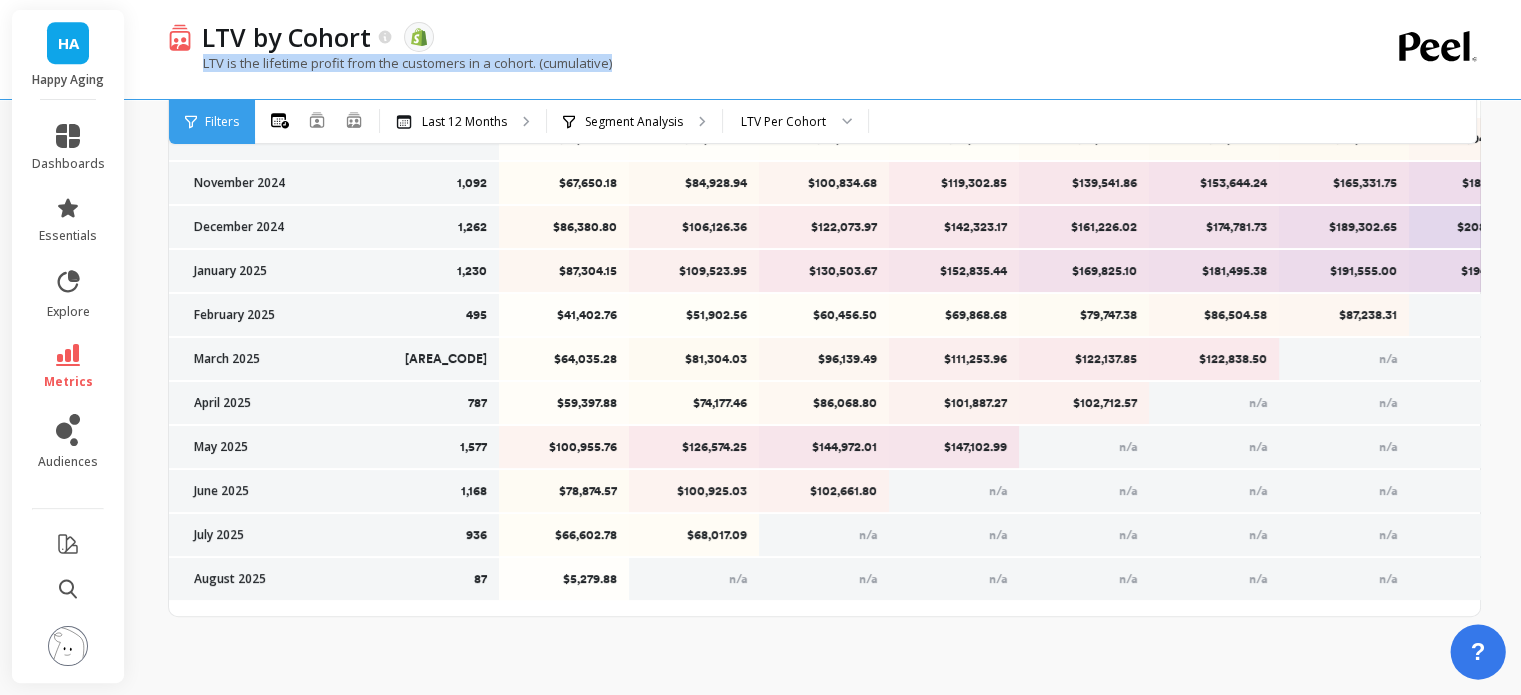 click on "?" at bounding box center (1478, 652) 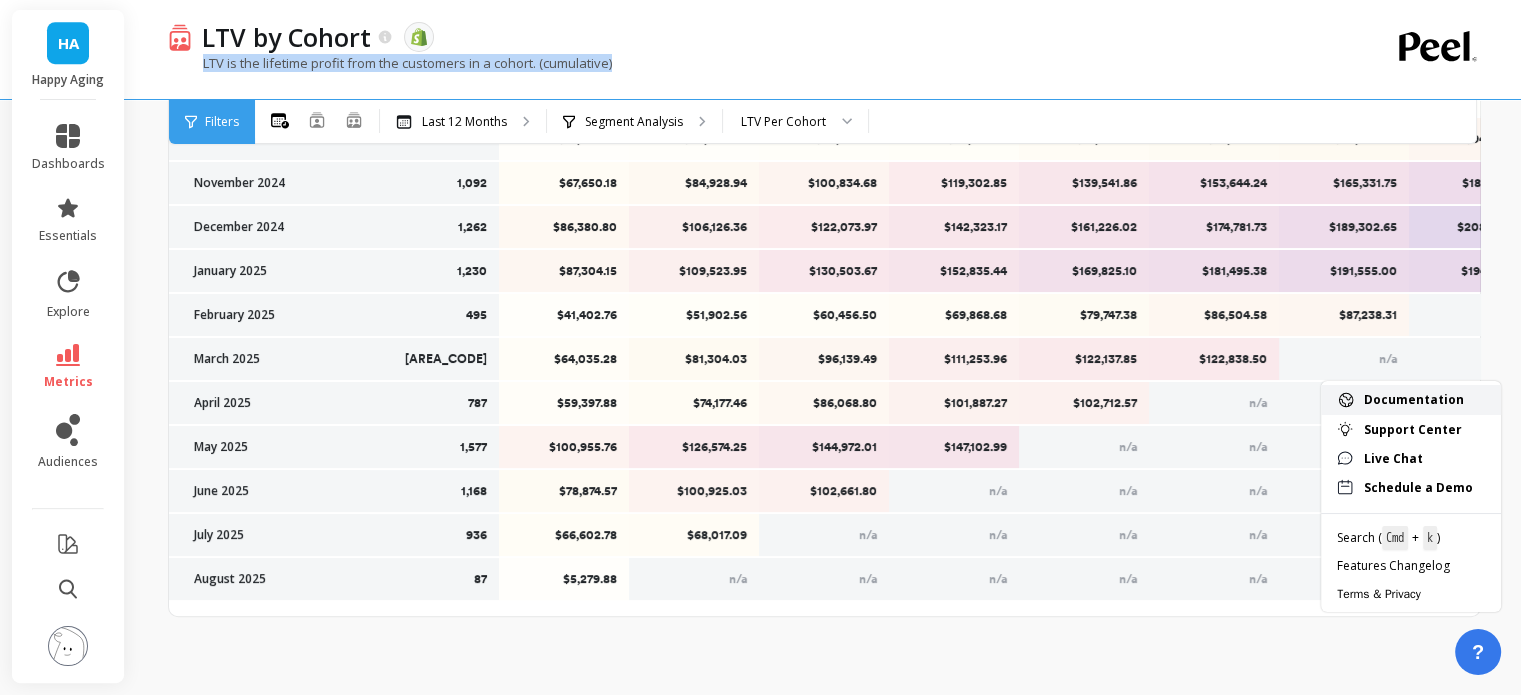 click on "Documentation" at bounding box center (1424, 400) 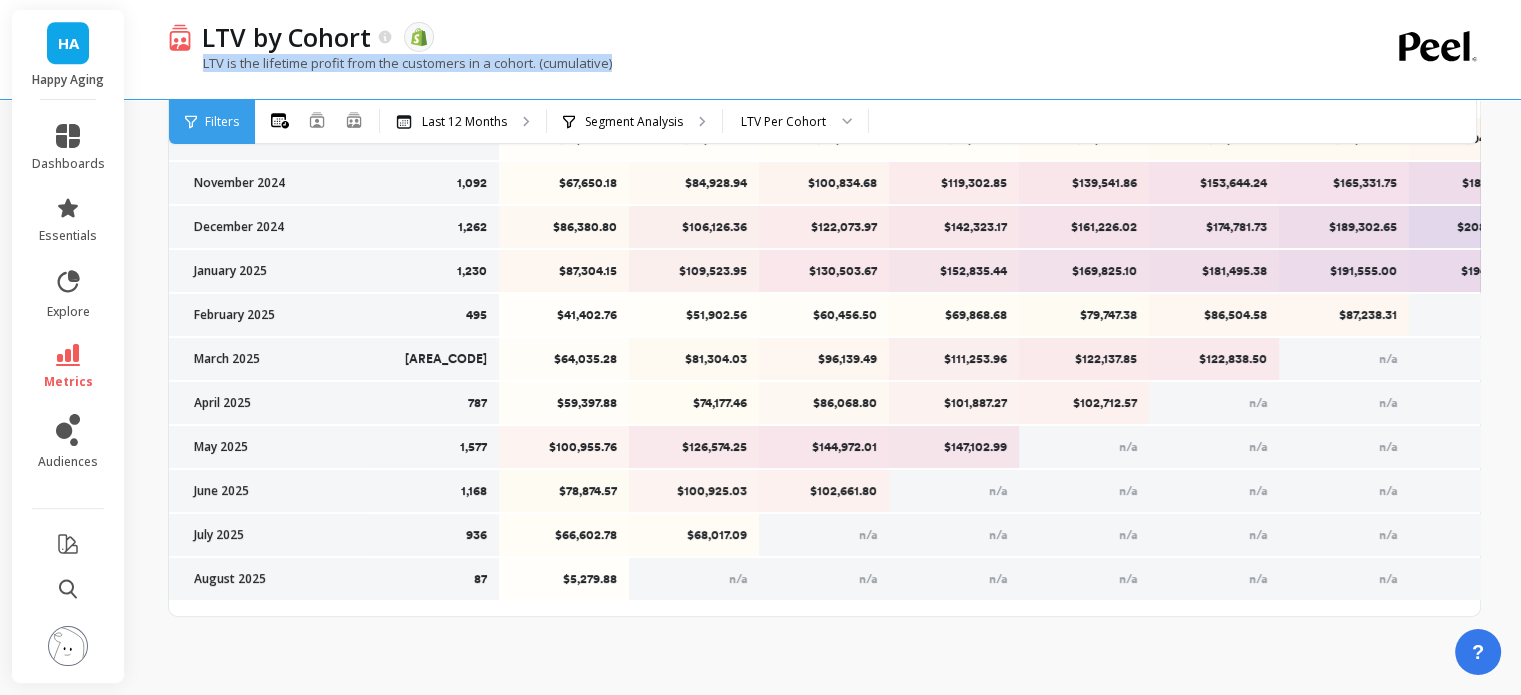 scroll, scrollTop: 436, scrollLeft: 0, axis: vertical 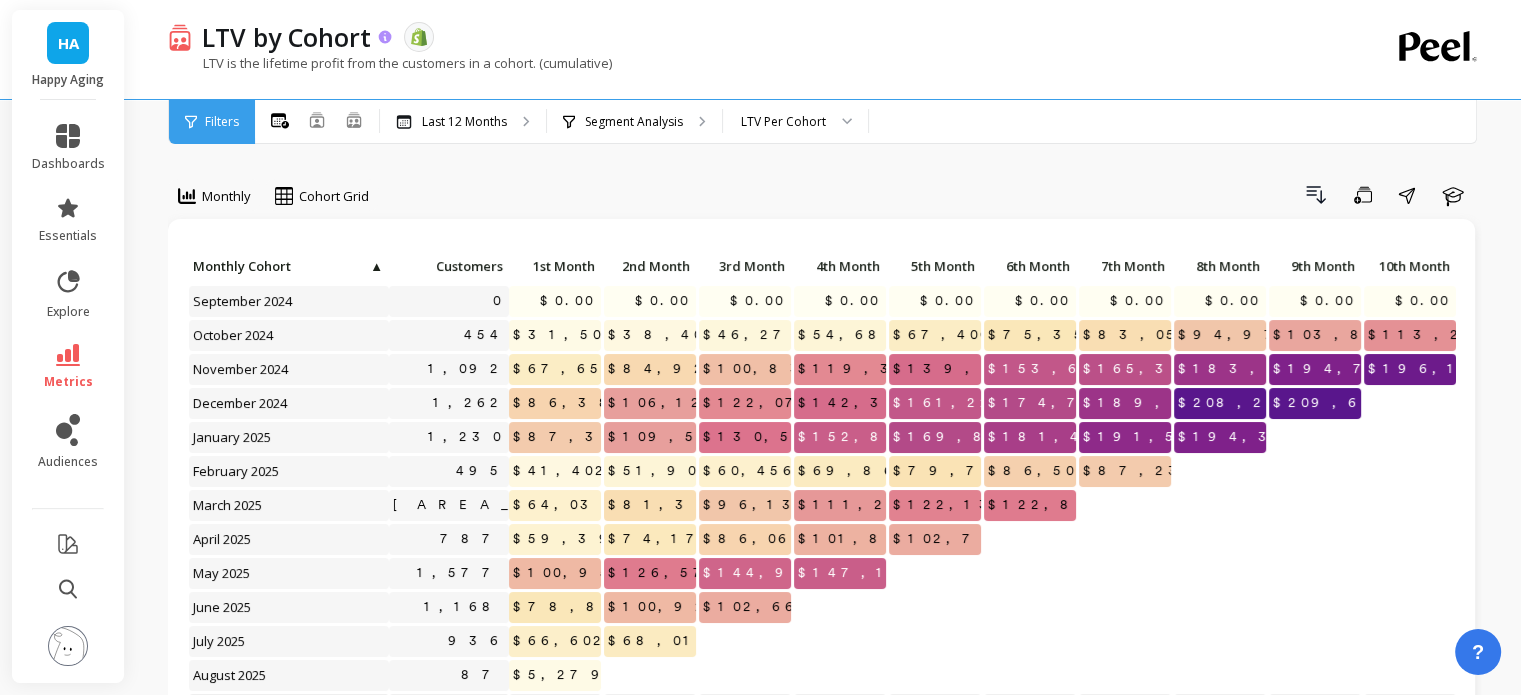 click on "LTV by Cohort" at bounding box center (293, 37) 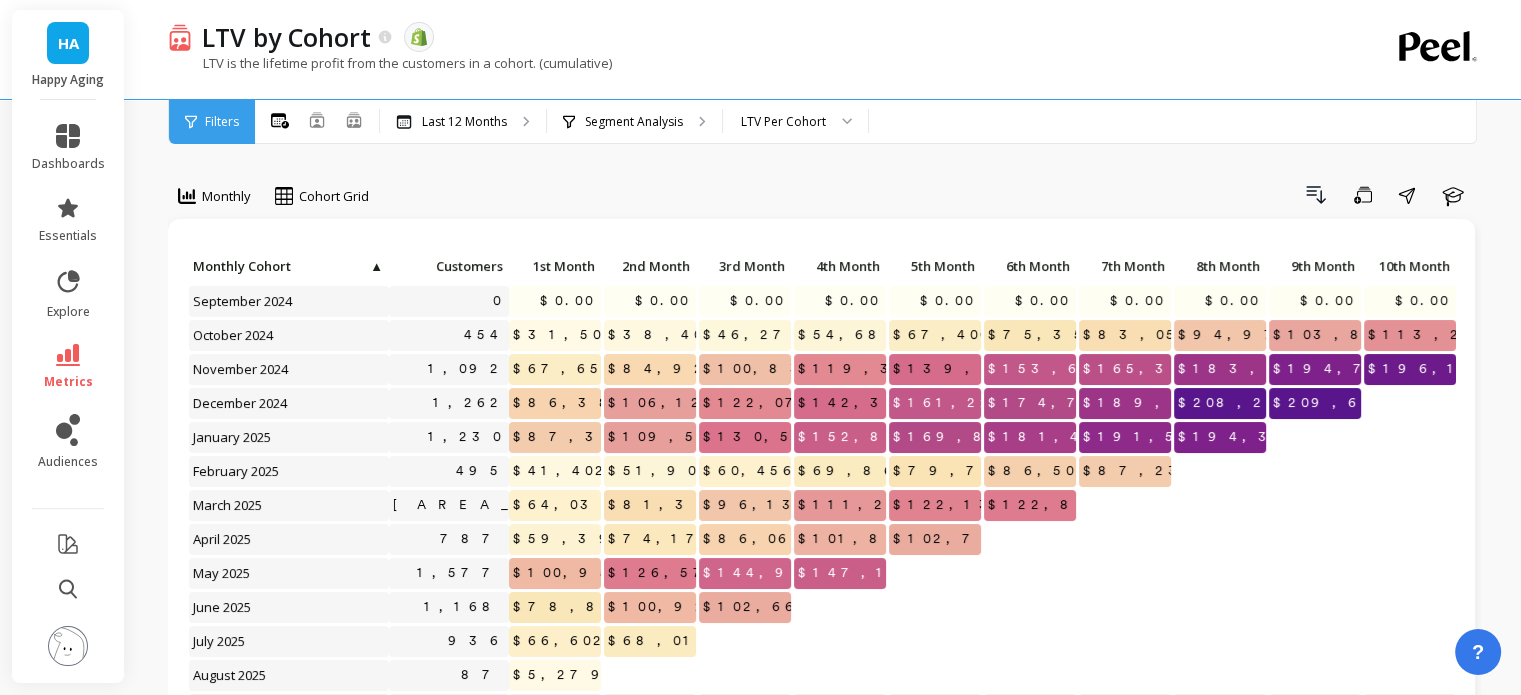 click 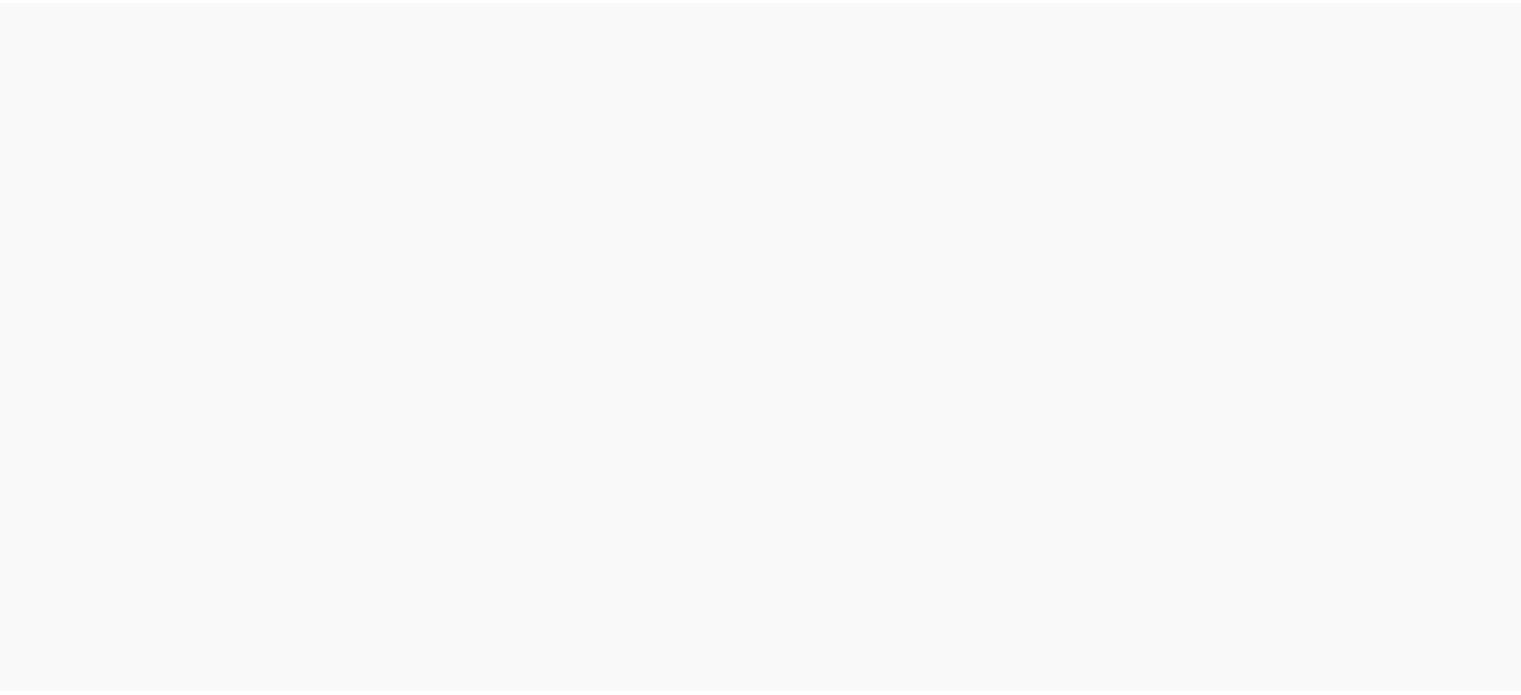 scroll, scrollTop: 0, scrollLeft: 0, axis: both 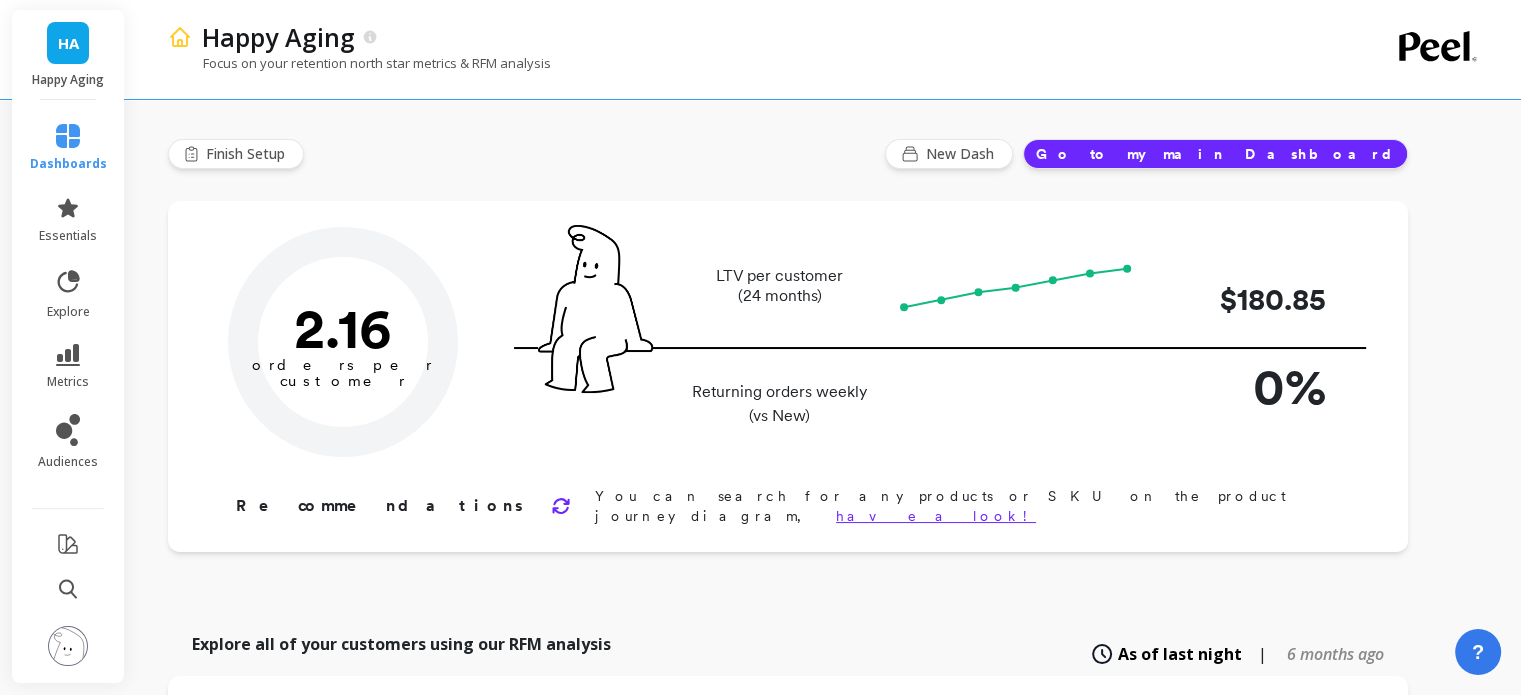type on "Champions" 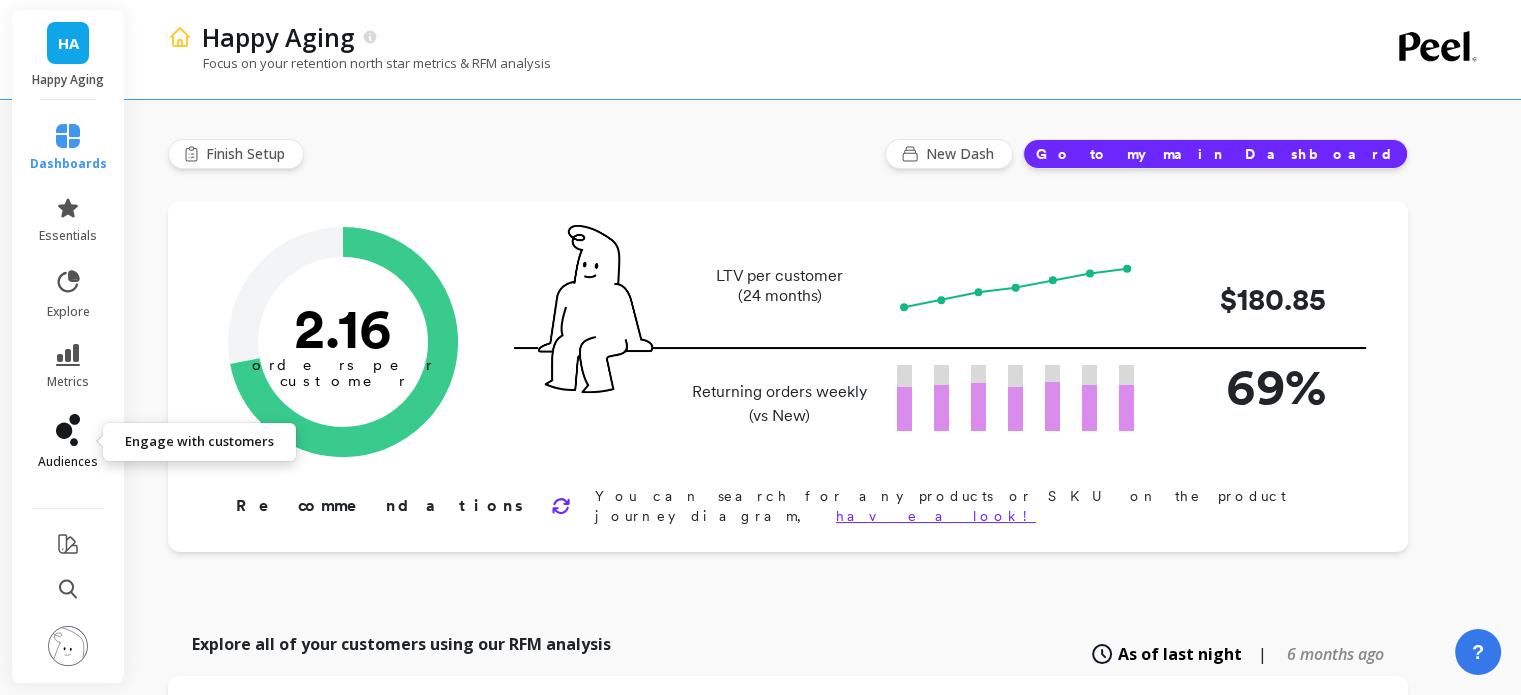 click 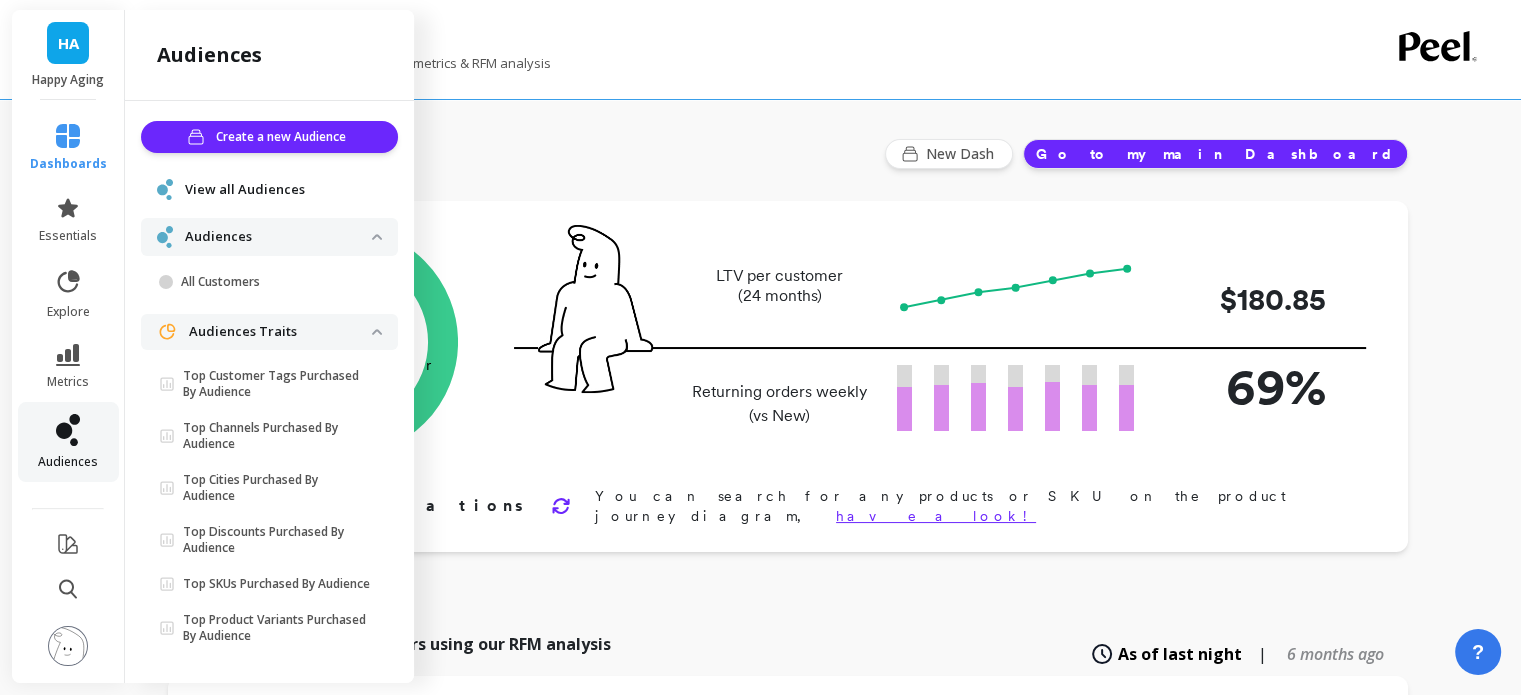 scroll, scrollTop: 18, scrollLeft: 0, axis: vertical 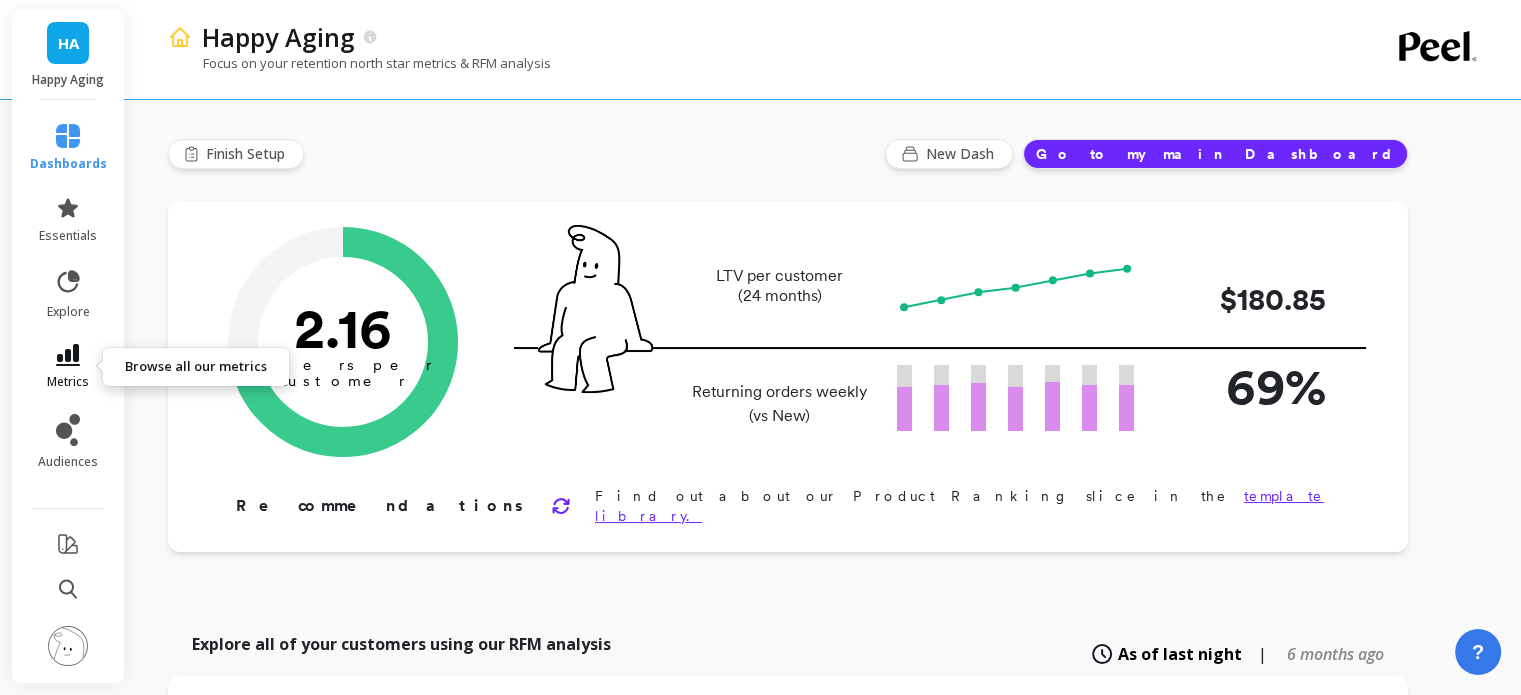 click on "metrics" at bounding box center (68, 367) 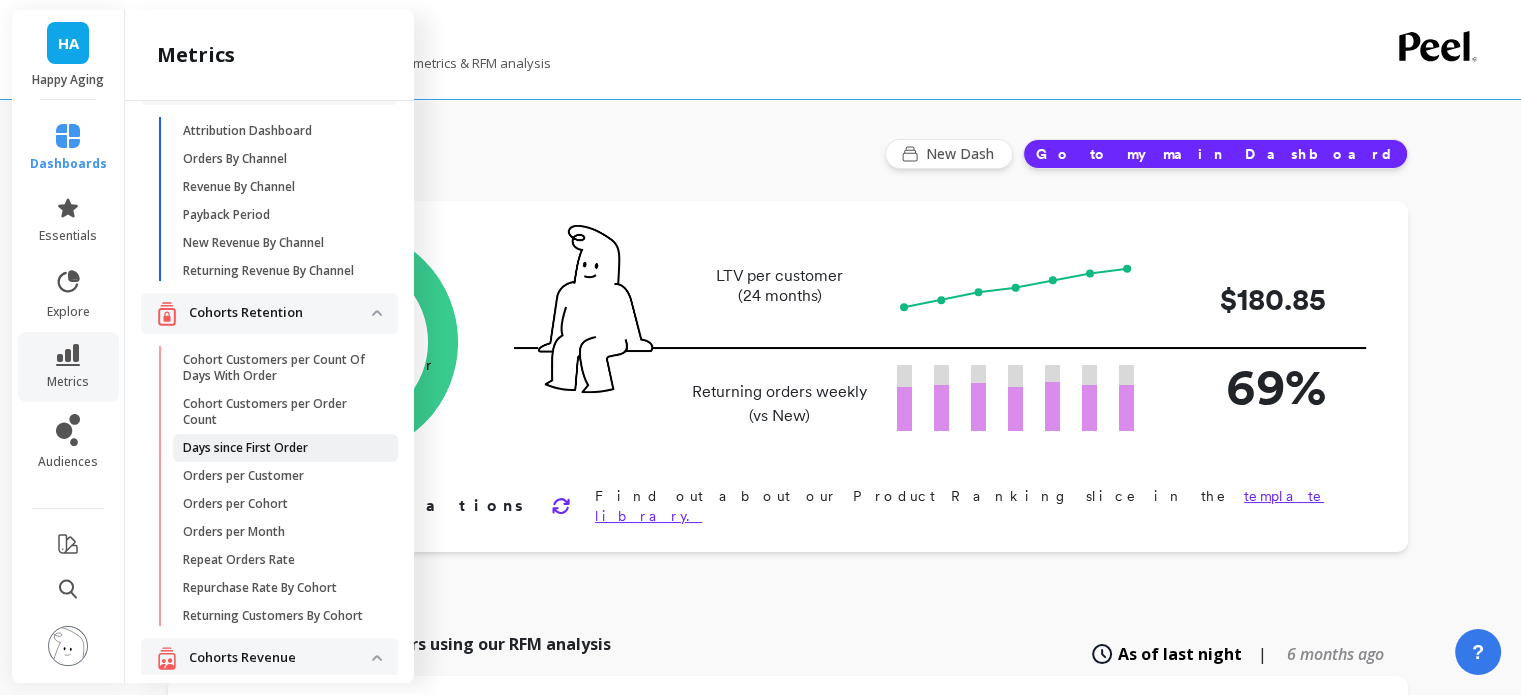 scroll, scrollTop: 100, scrollLeft: 0, axis: vertical 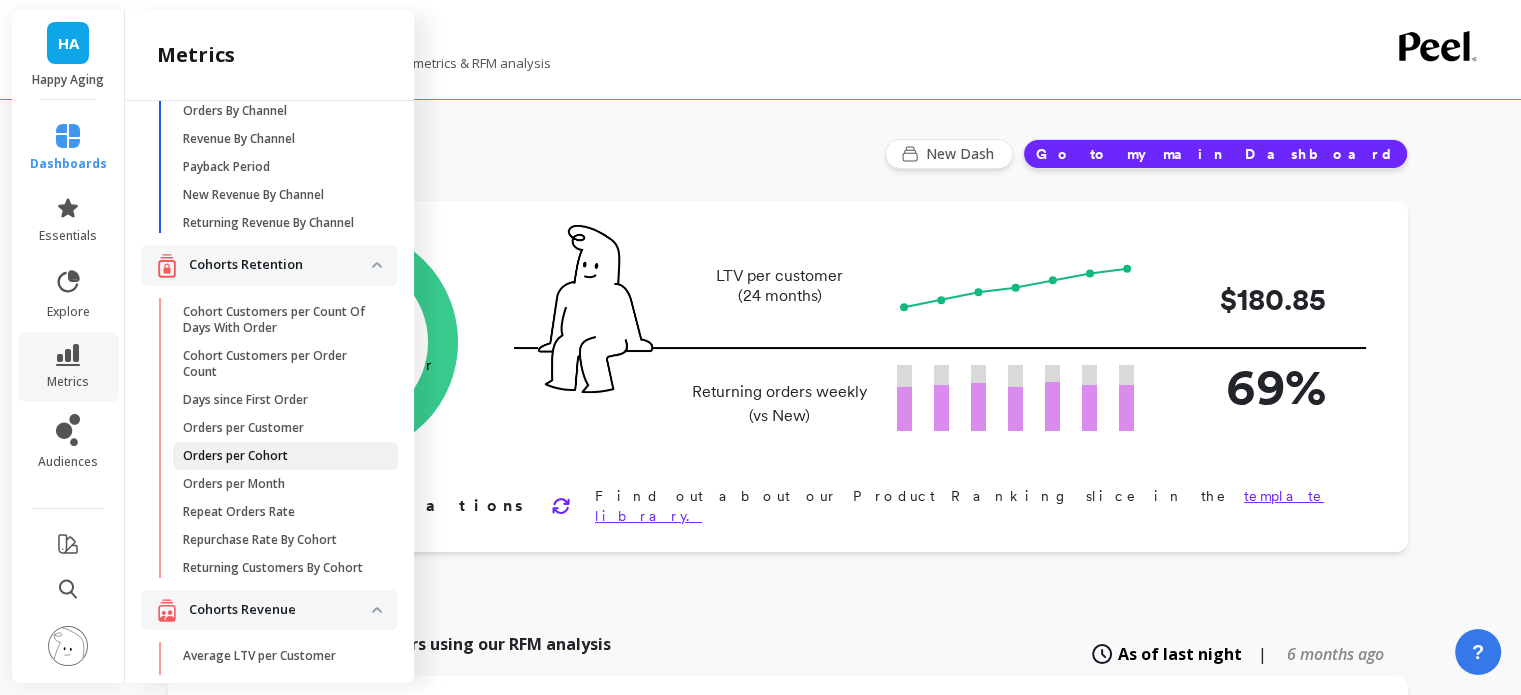 click on "Orders per Cohort" at bounding box center (235, 456) 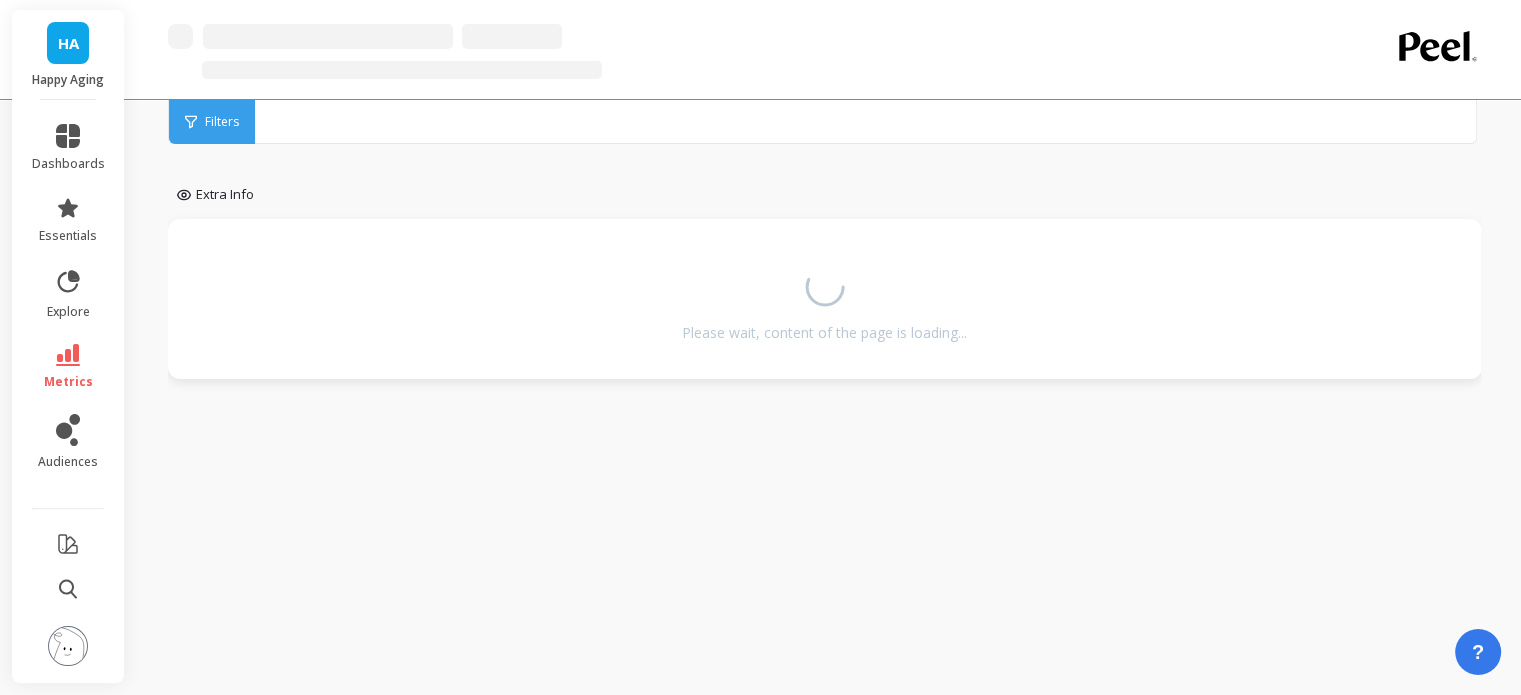 scroll, scrollTop: 0, scrollLeft: 0, axis: both 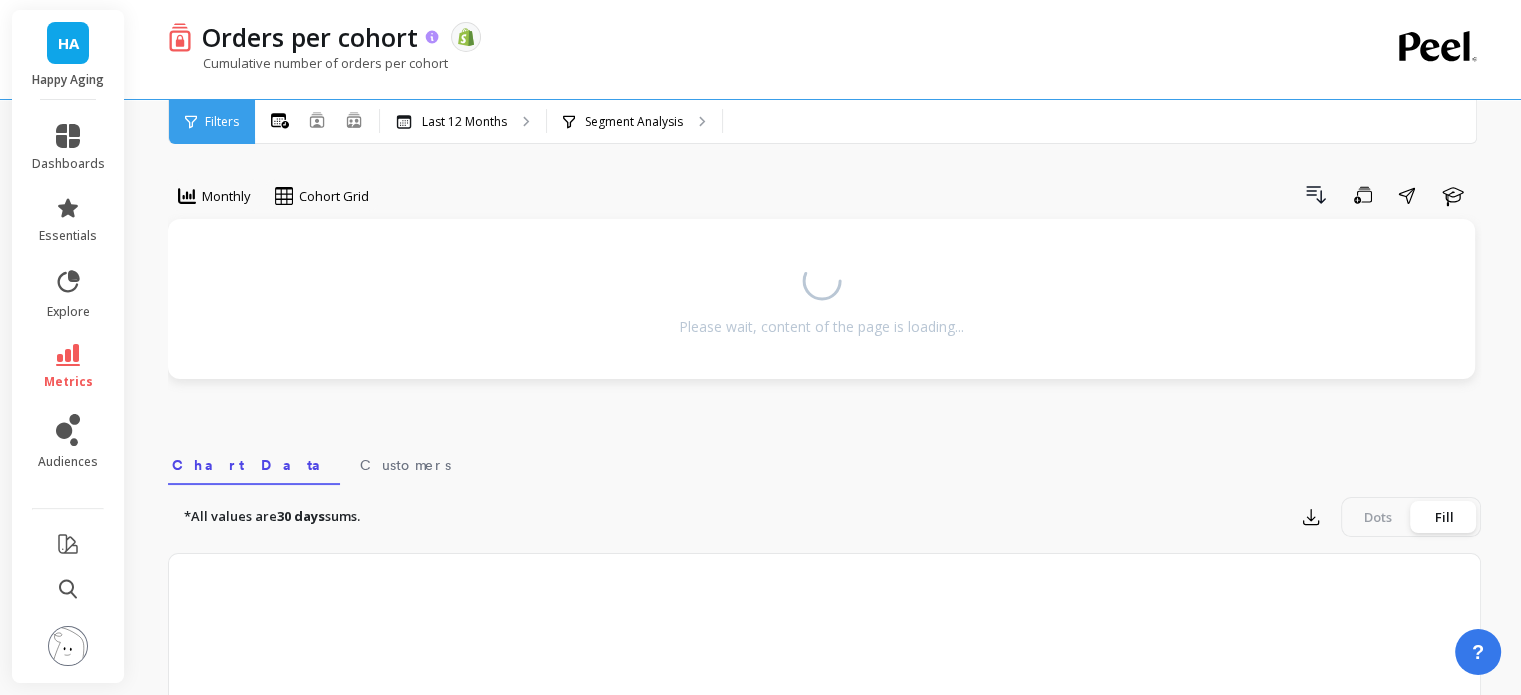 click 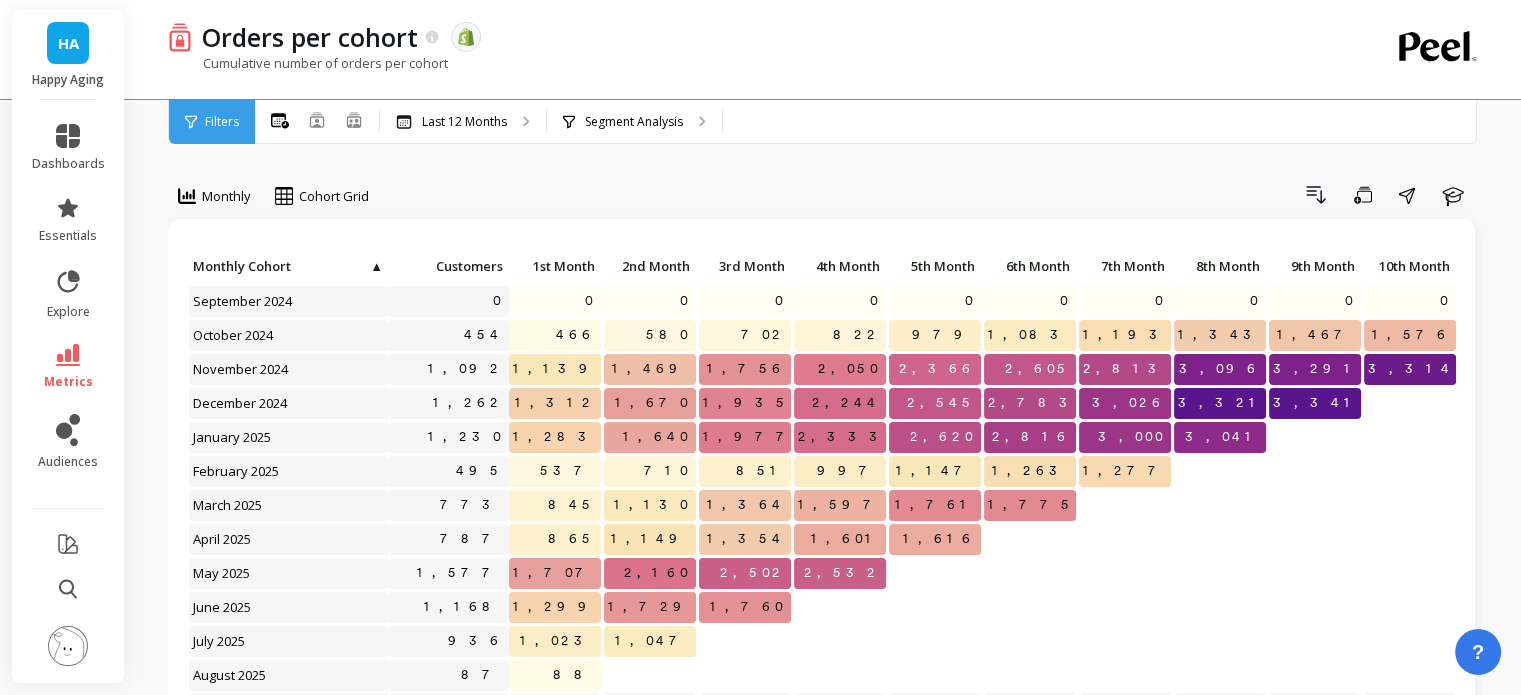 drag, startPoint x: 422, startPoint y: 38, endPoint x: 1271, endPoint y: 3, distance: 849.7211 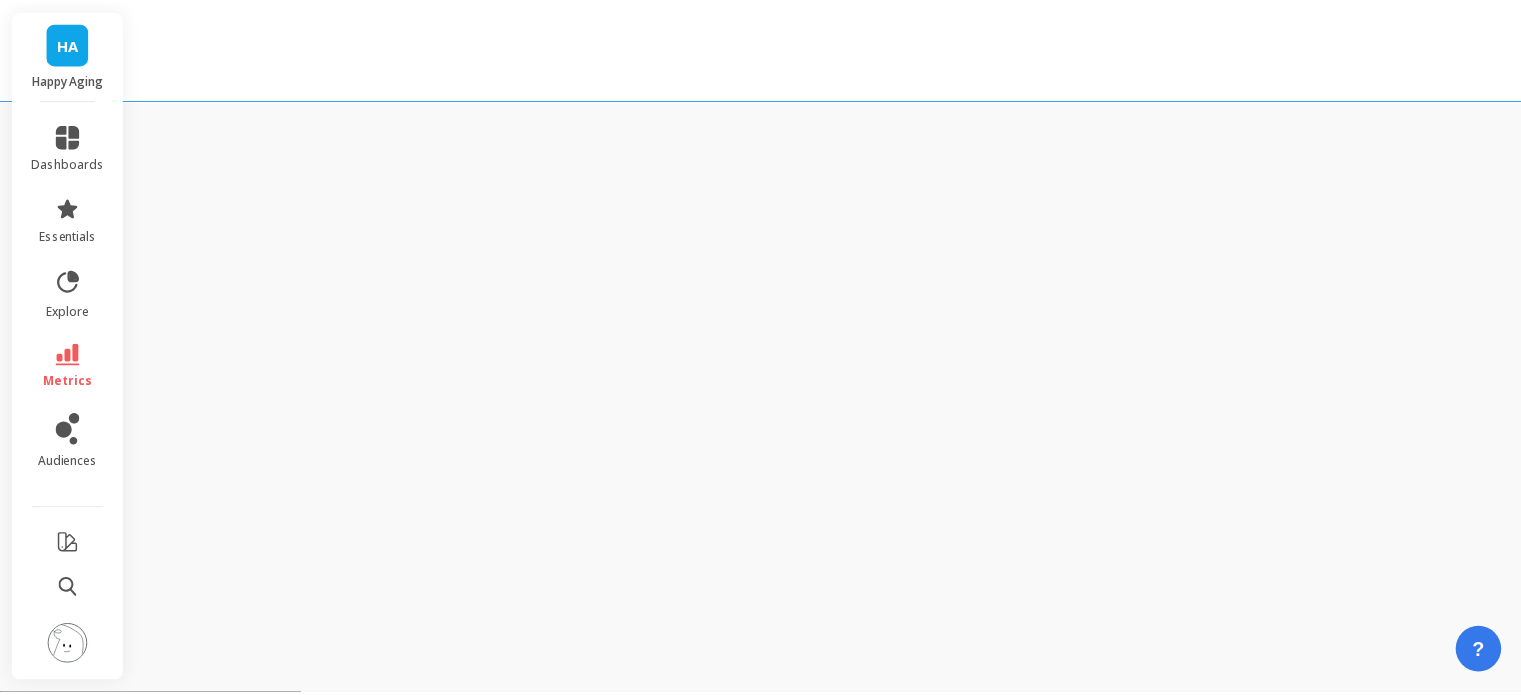 scroll, scrollTop: 0, scrollLeft: 0, axis: both 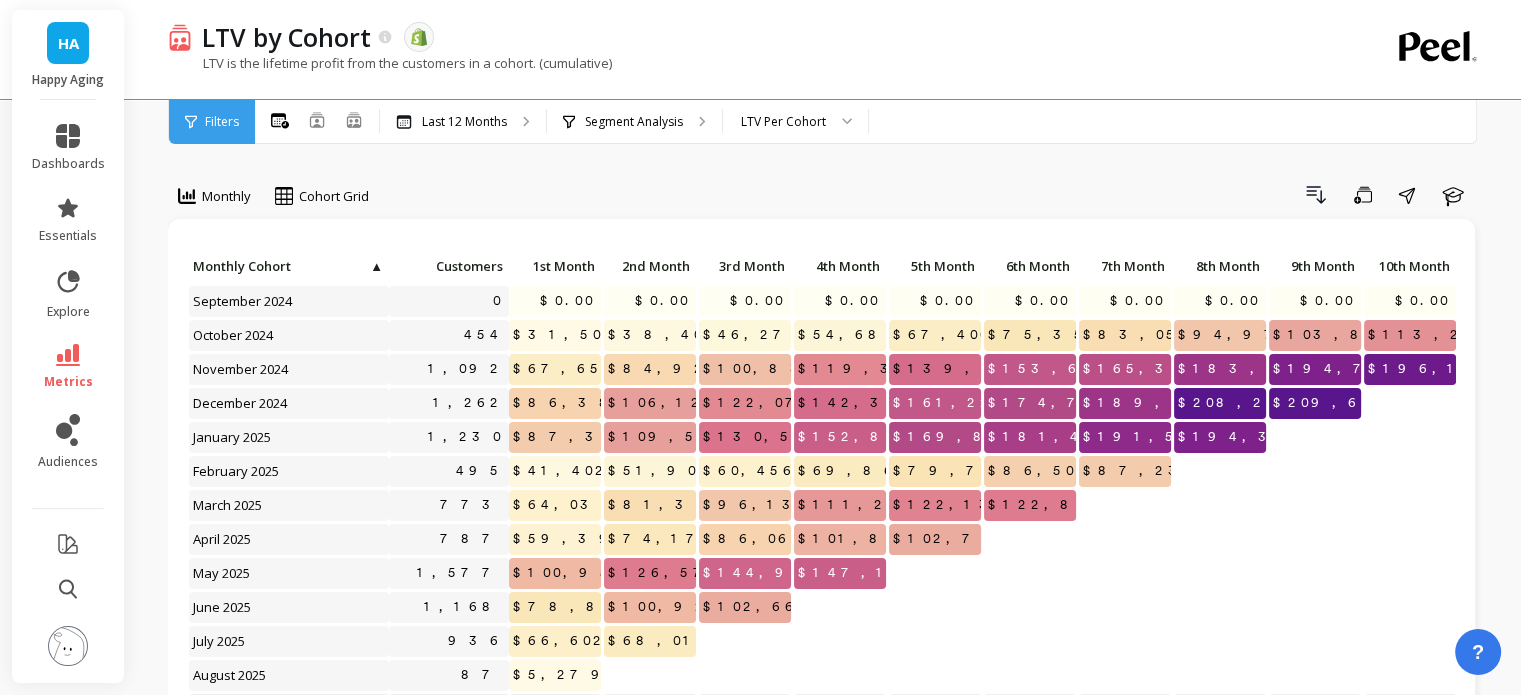 click 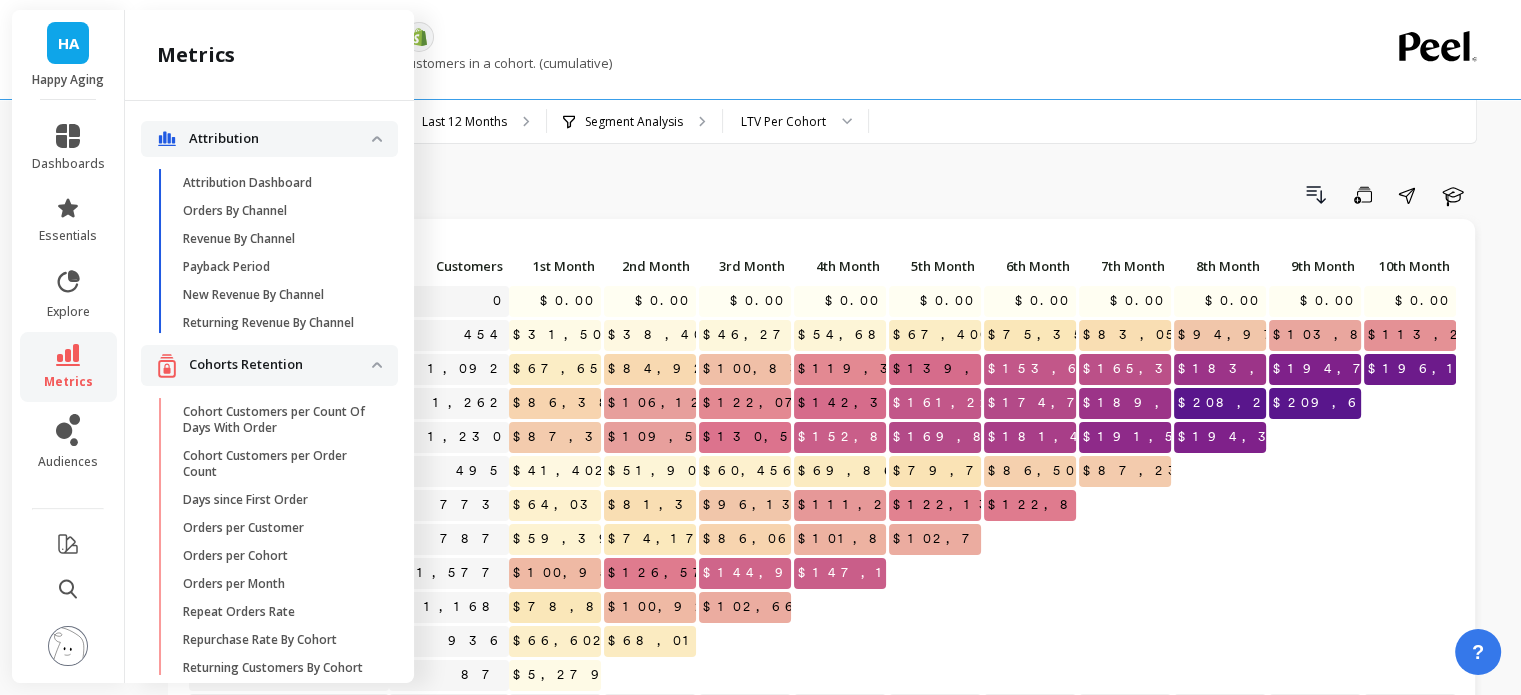 scroll, scrollTop: 100, scrollLeft: 0, axis: vertical 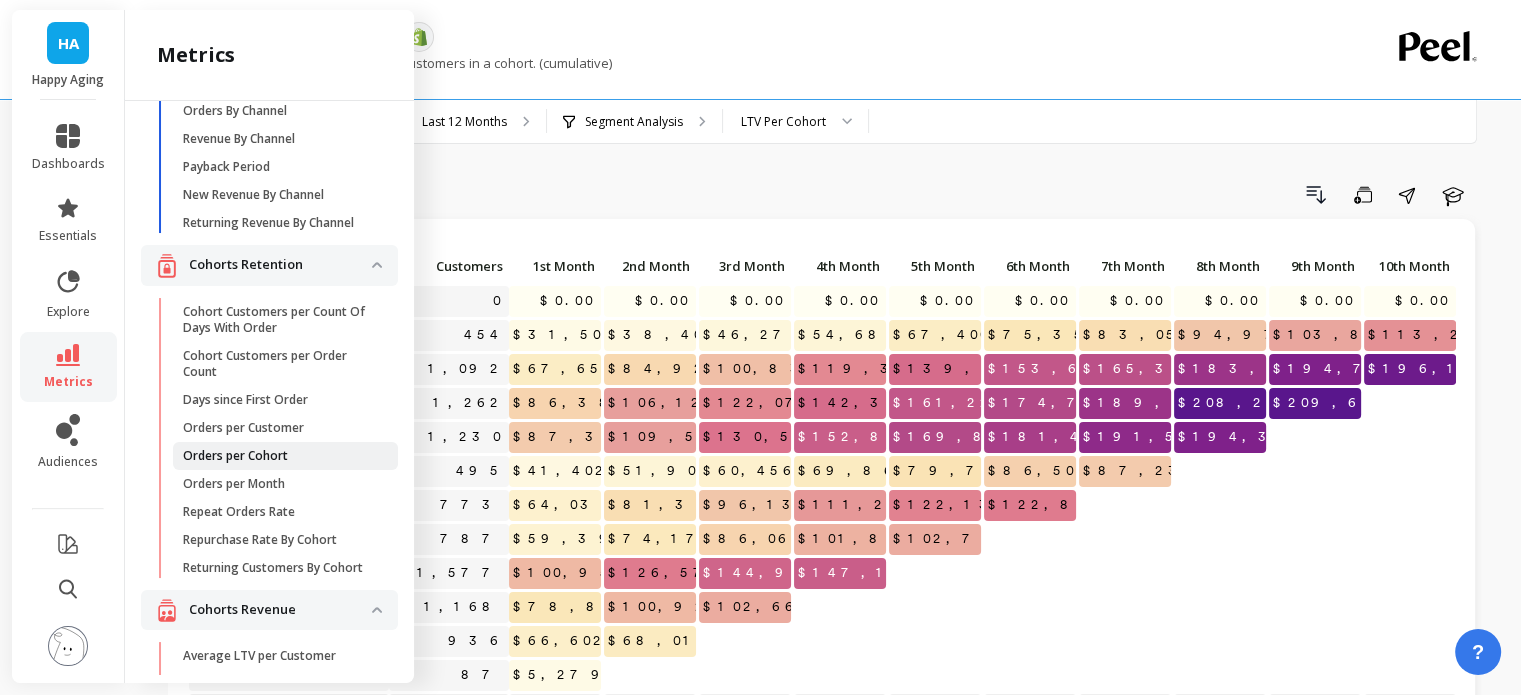 click on "Orders per Cohort" at bounding box center (235, 456) 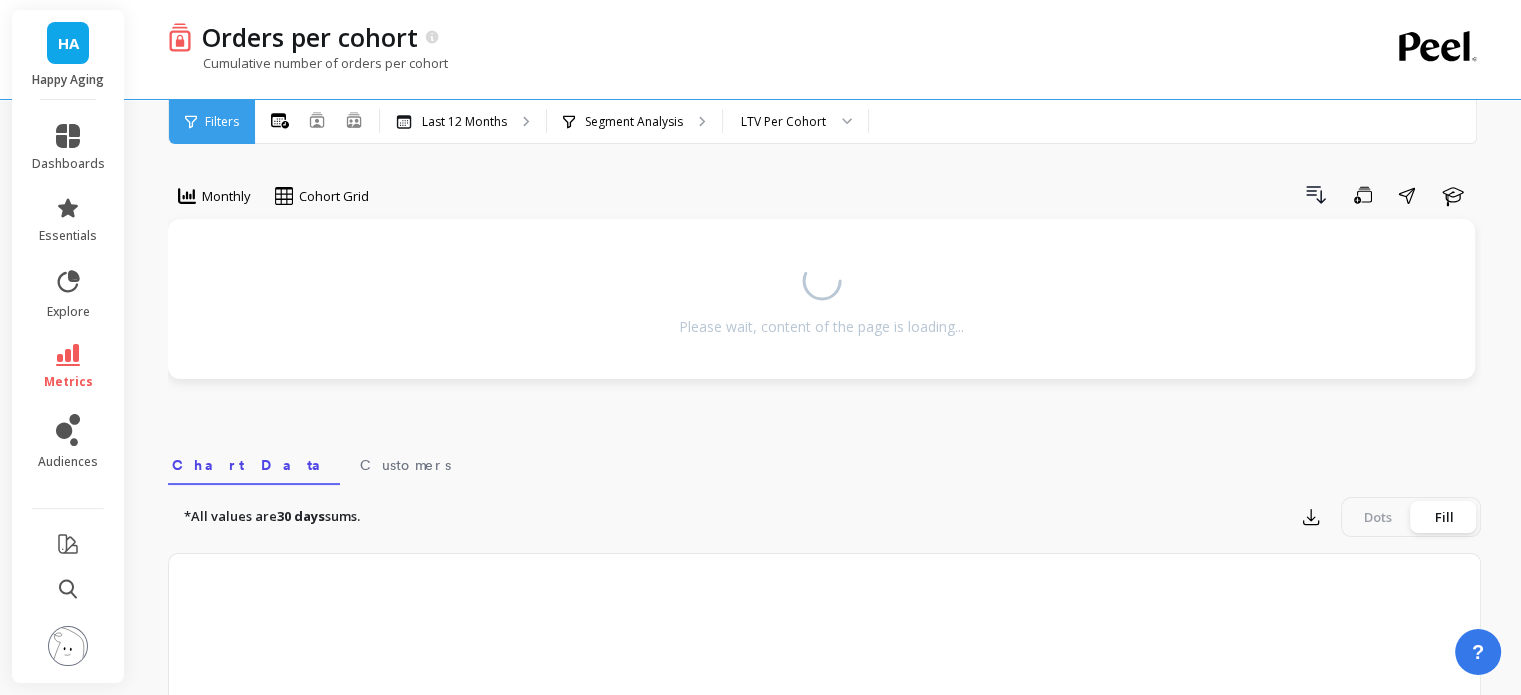 scroll, scrollTop: 0, scrollLeft: 0, axis: both 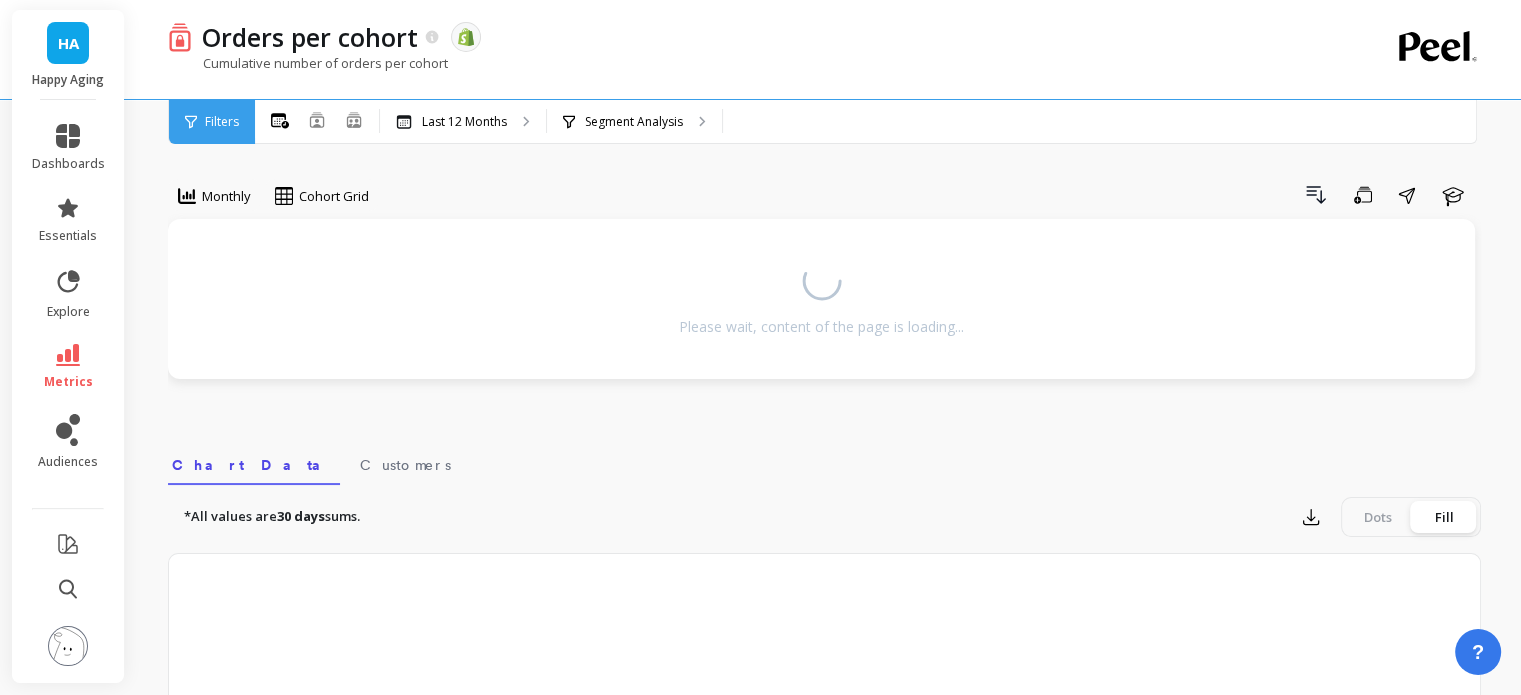 click on "Cumulative number of orders per cohort" at bounding box center [308, 63] 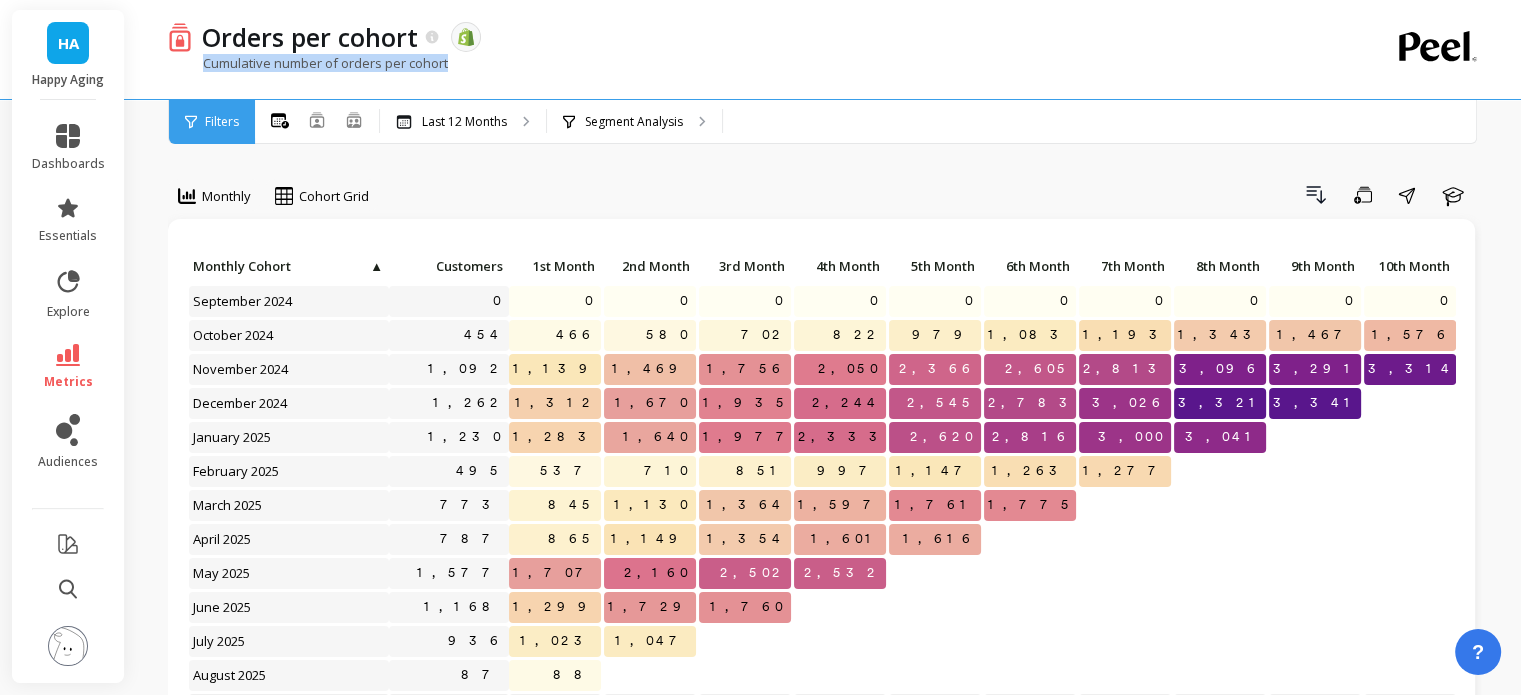 click on "Cumulative number of orders per cohort" at bounding box center (308, 63) 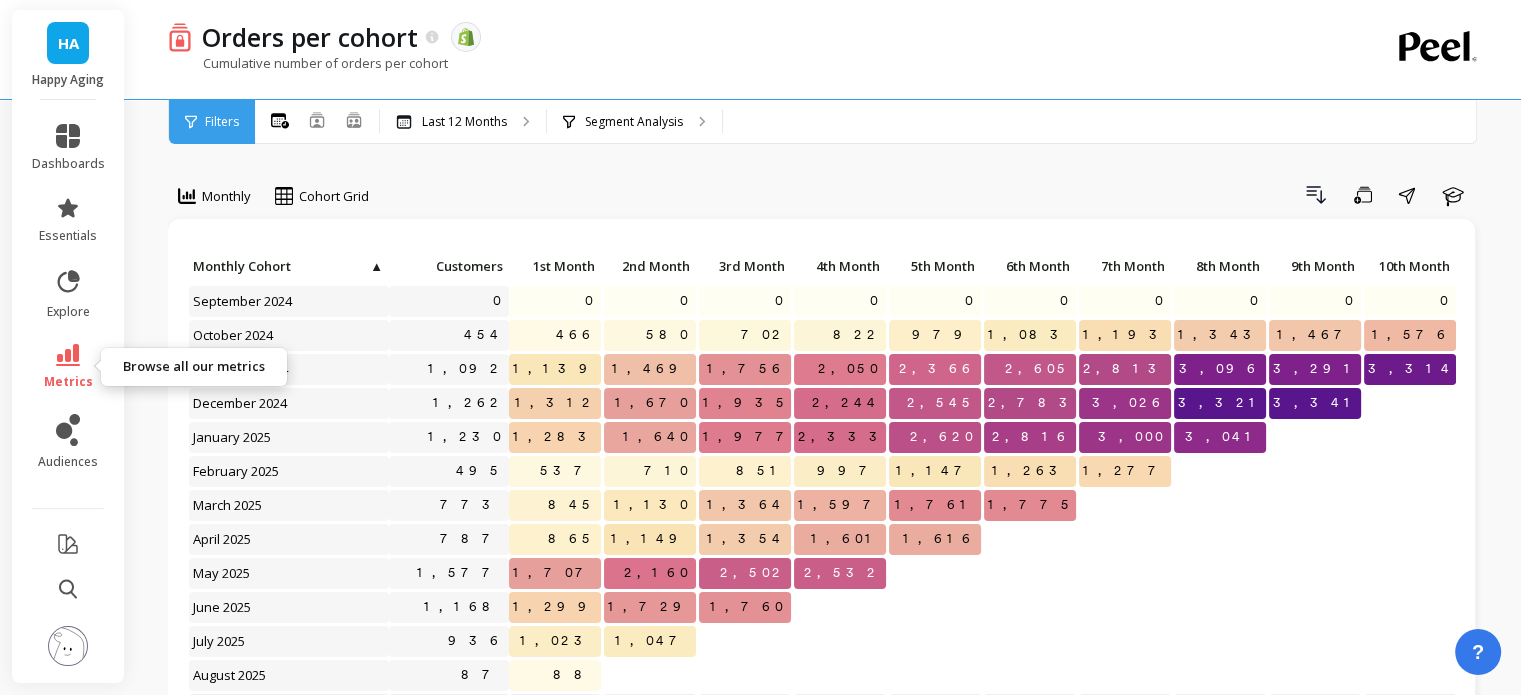 click on "metrics" at bounding box center (68, 367) 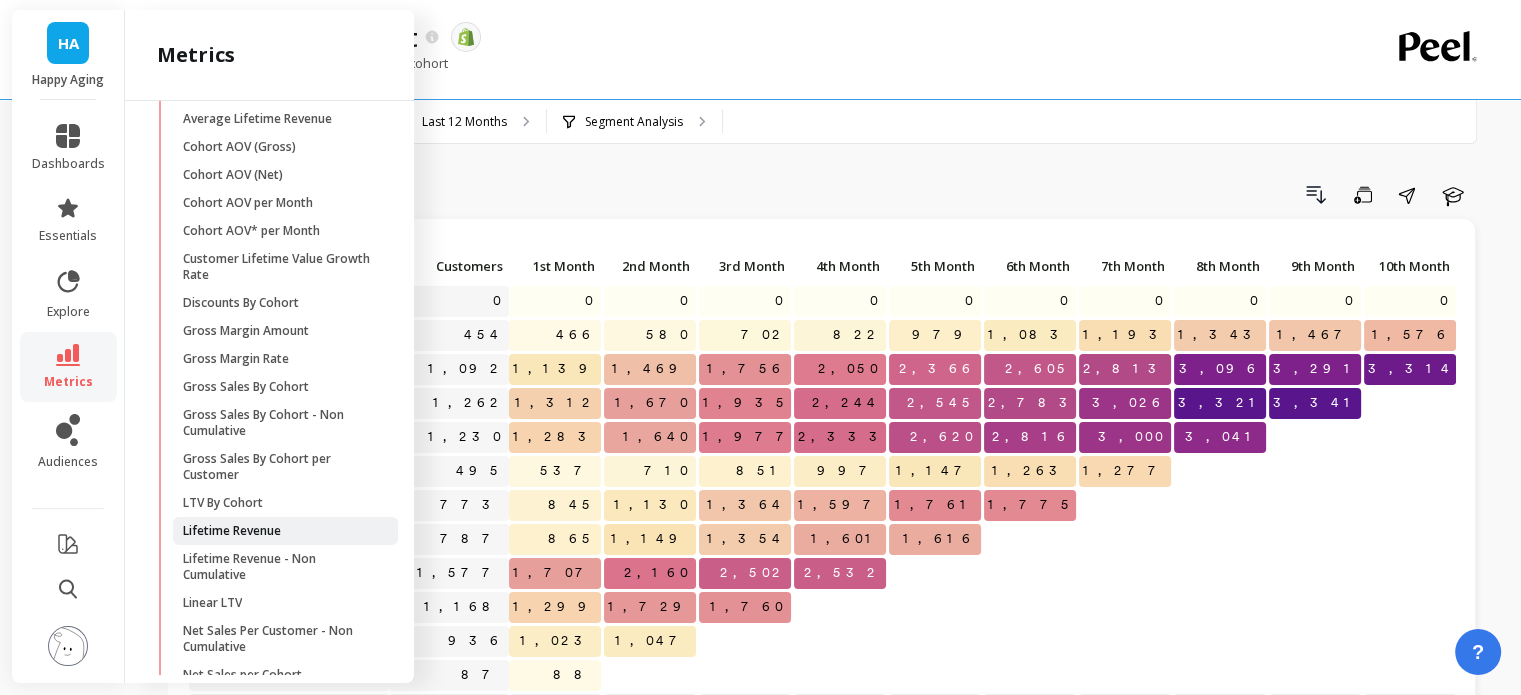 scroll, scrollTop: 700, scrollLeft: 0, axis: vertical 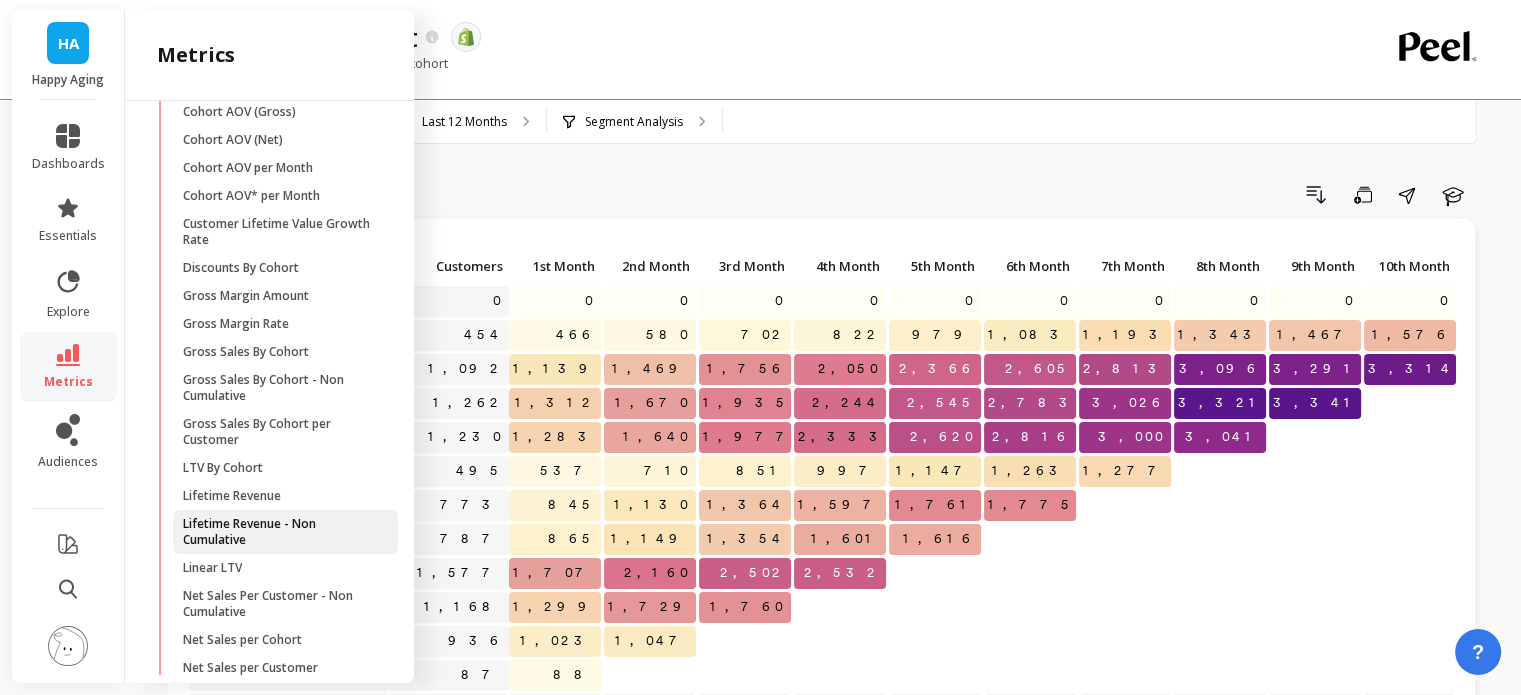 click on "Lifetime Revenue - Non Cumulative" at bounding box center (278, 532) 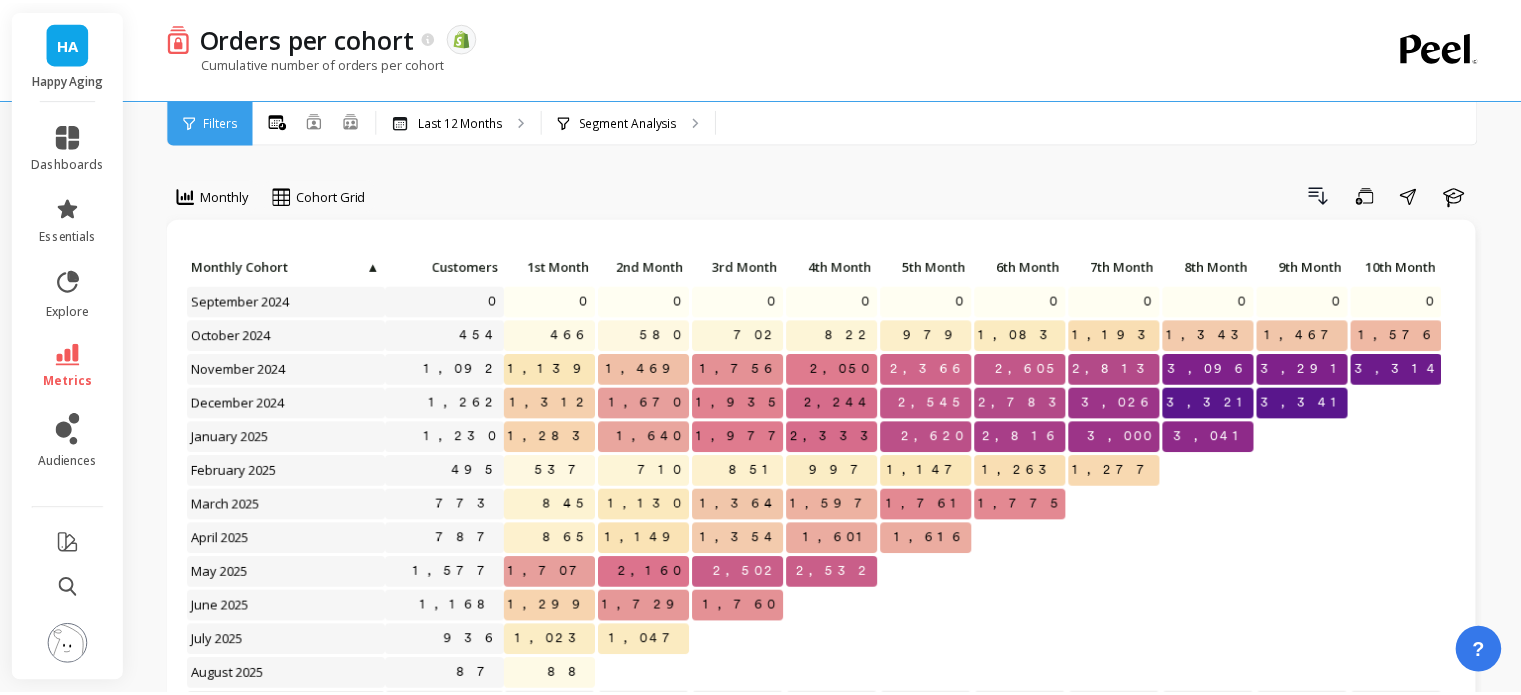scroll, scrollTop: 0, scrollLeft: 0, axis: both 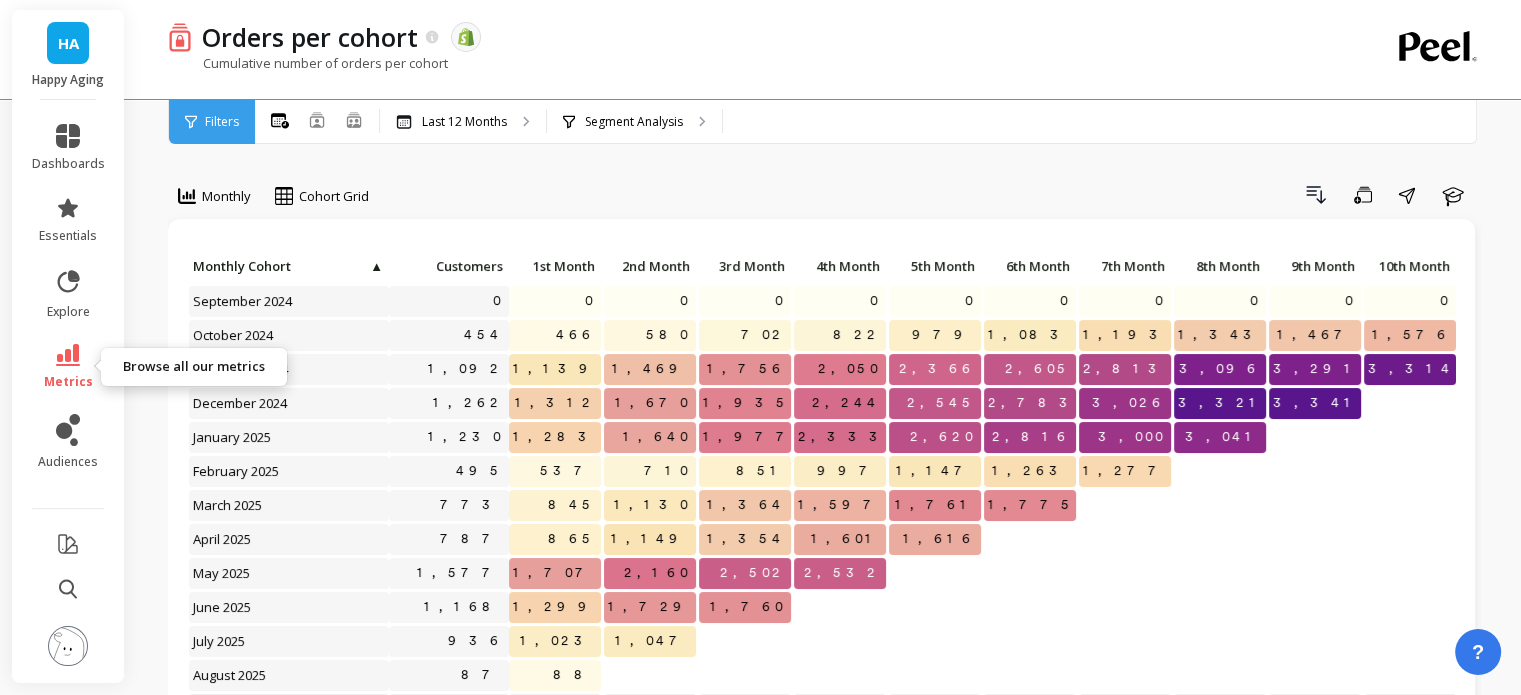 click on "metrics" at bounding box center (68, 367) 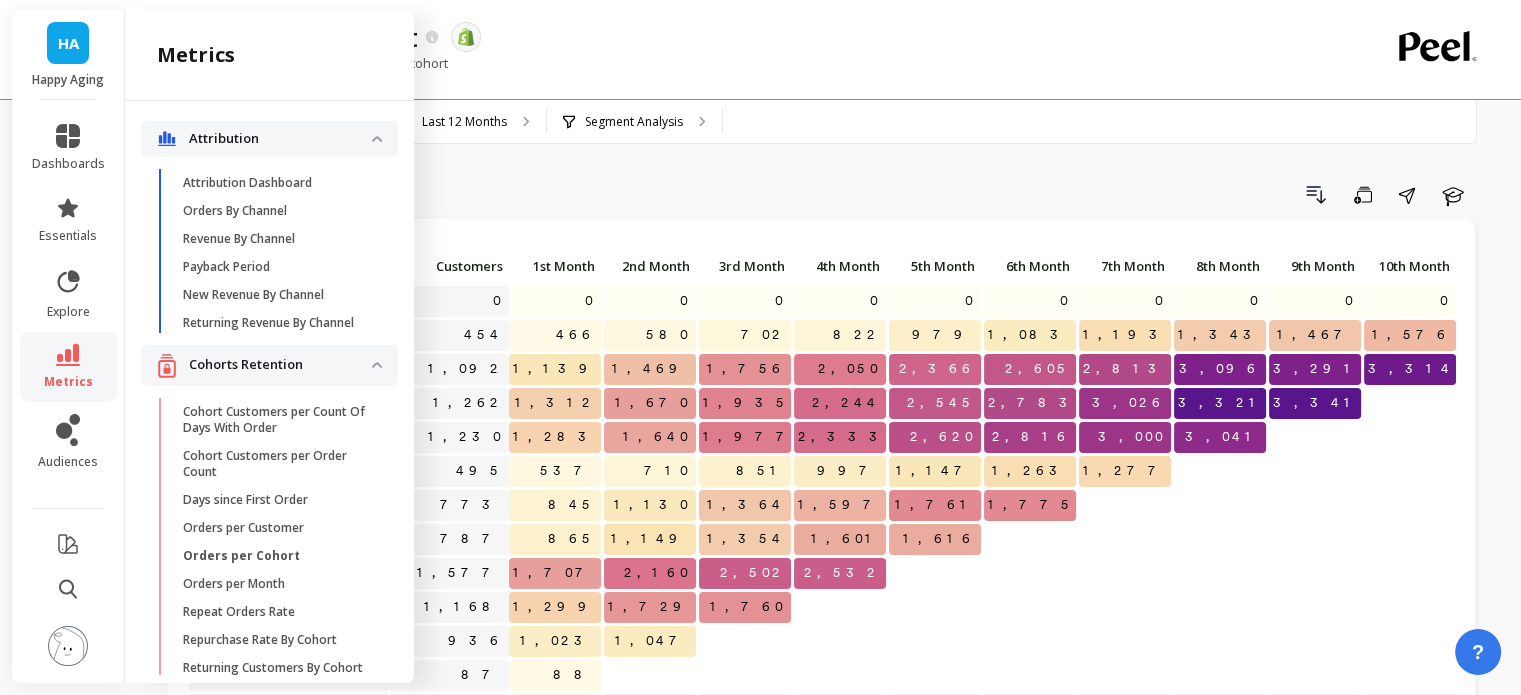 scroll, scrollTop: 700, scrollLeft: 0, axis: vertical 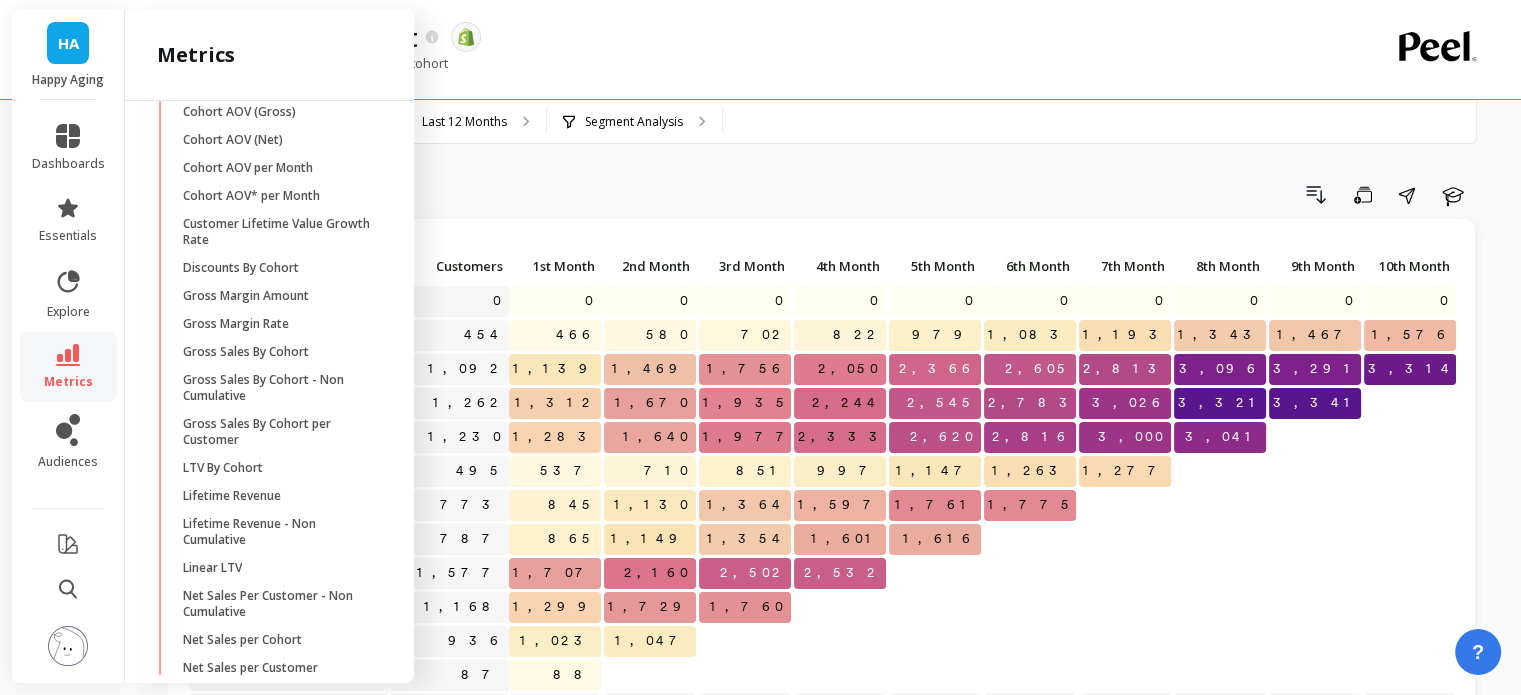 drag, startPoint x: 263, startPoint y: 567, endPoint x: 1073, endPoint y: 8, distance: 984.1651 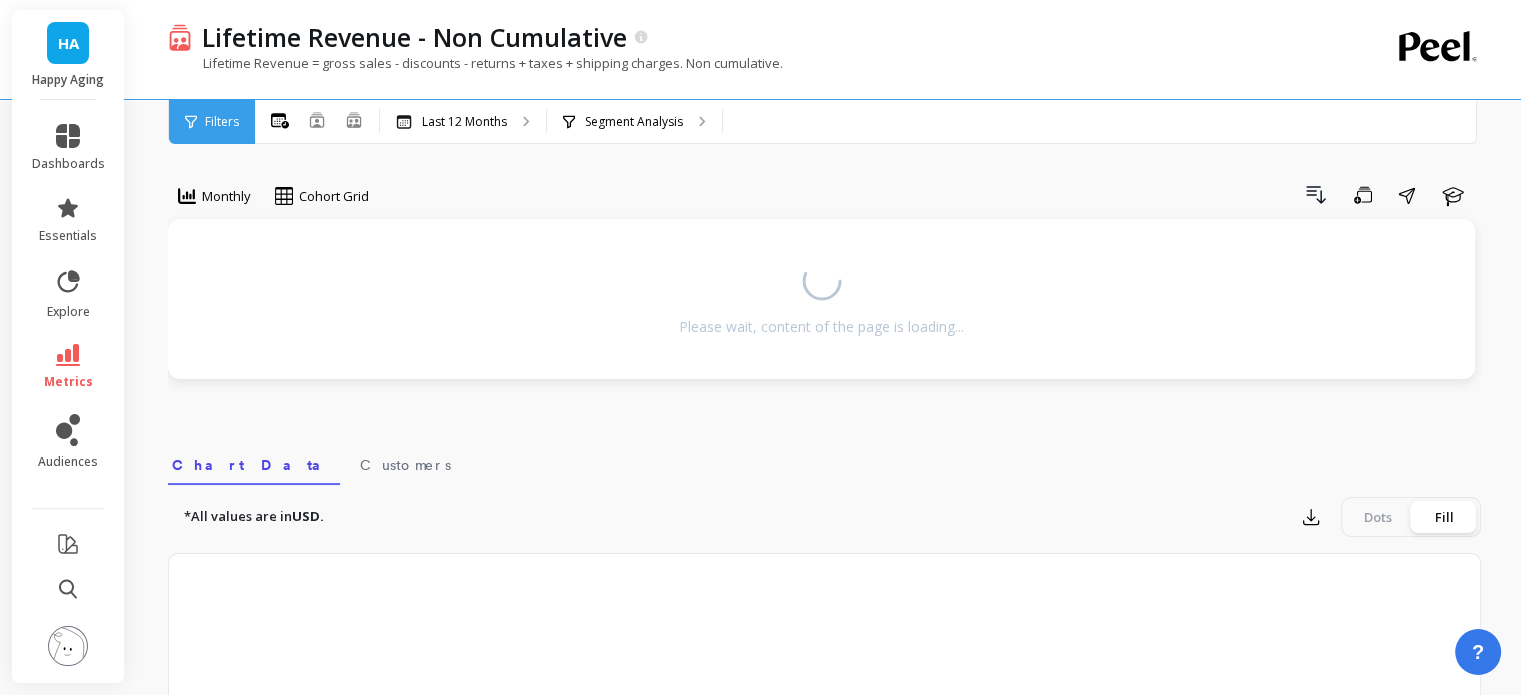 scroll, scrollTop: 0, scrollLeft: 0, axis: both 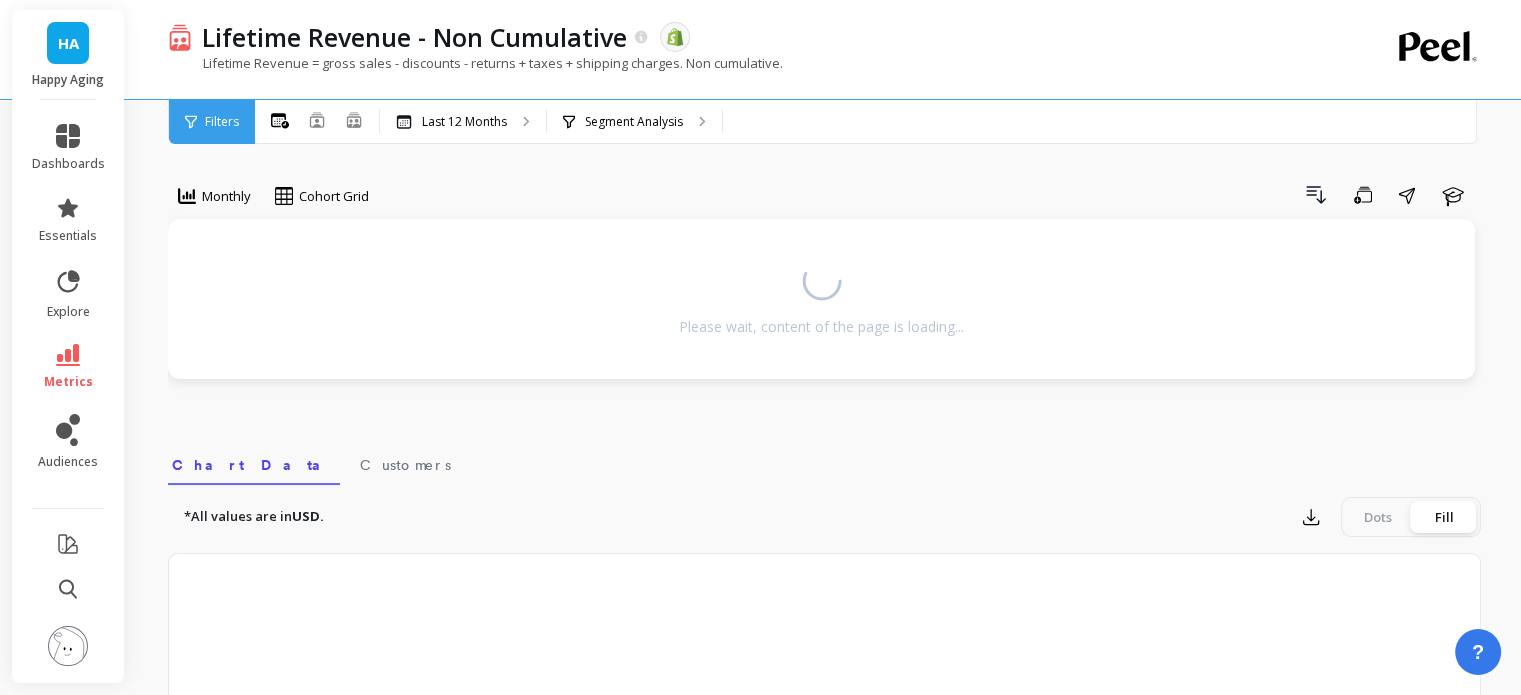 click on "Lifetime Revenue =  gross sales - discounts - returns + taxes + shipping charges. Non cumulative." at bounding box center (742, 73) 